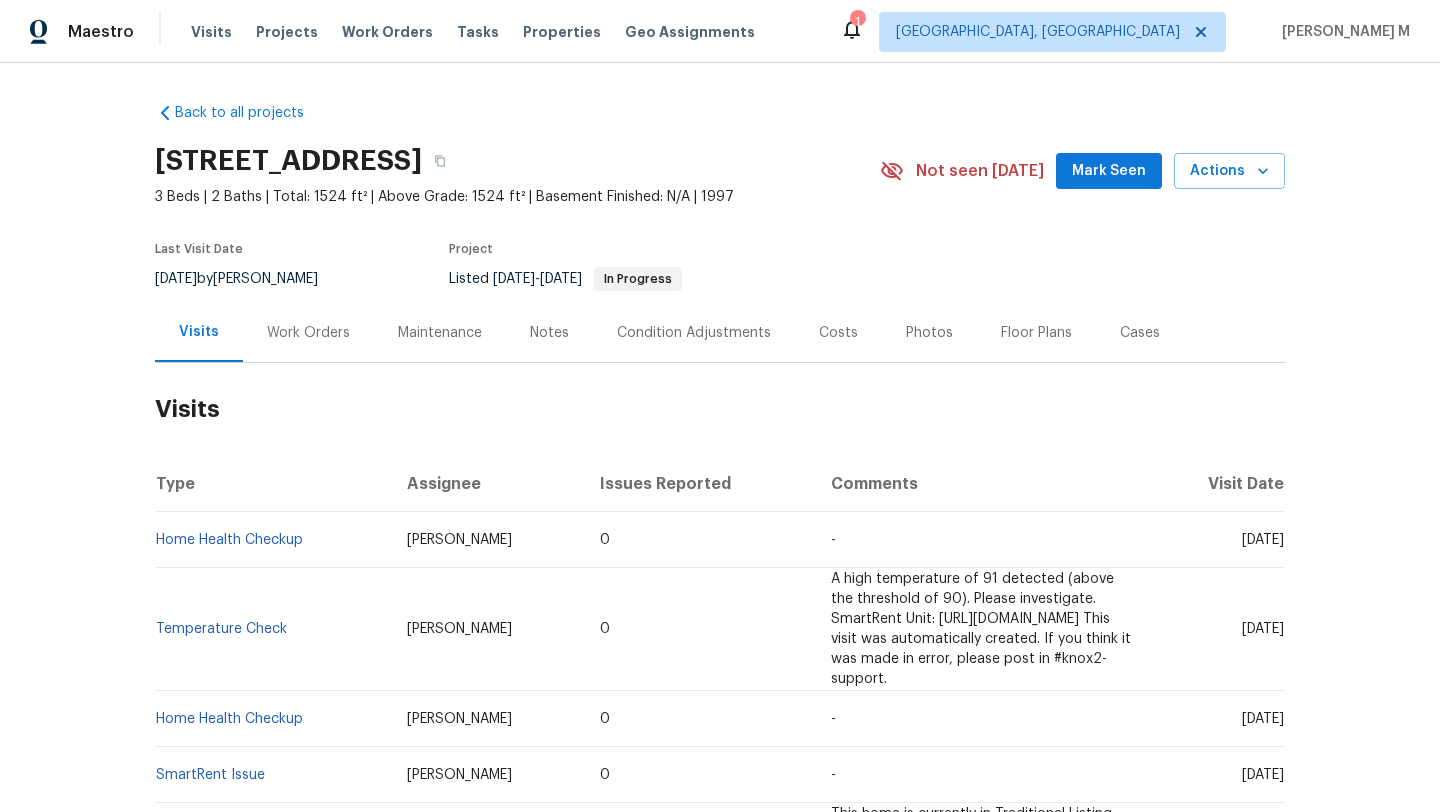 scroll, scrollTop: 0, scrollLeft: 0, axis: both 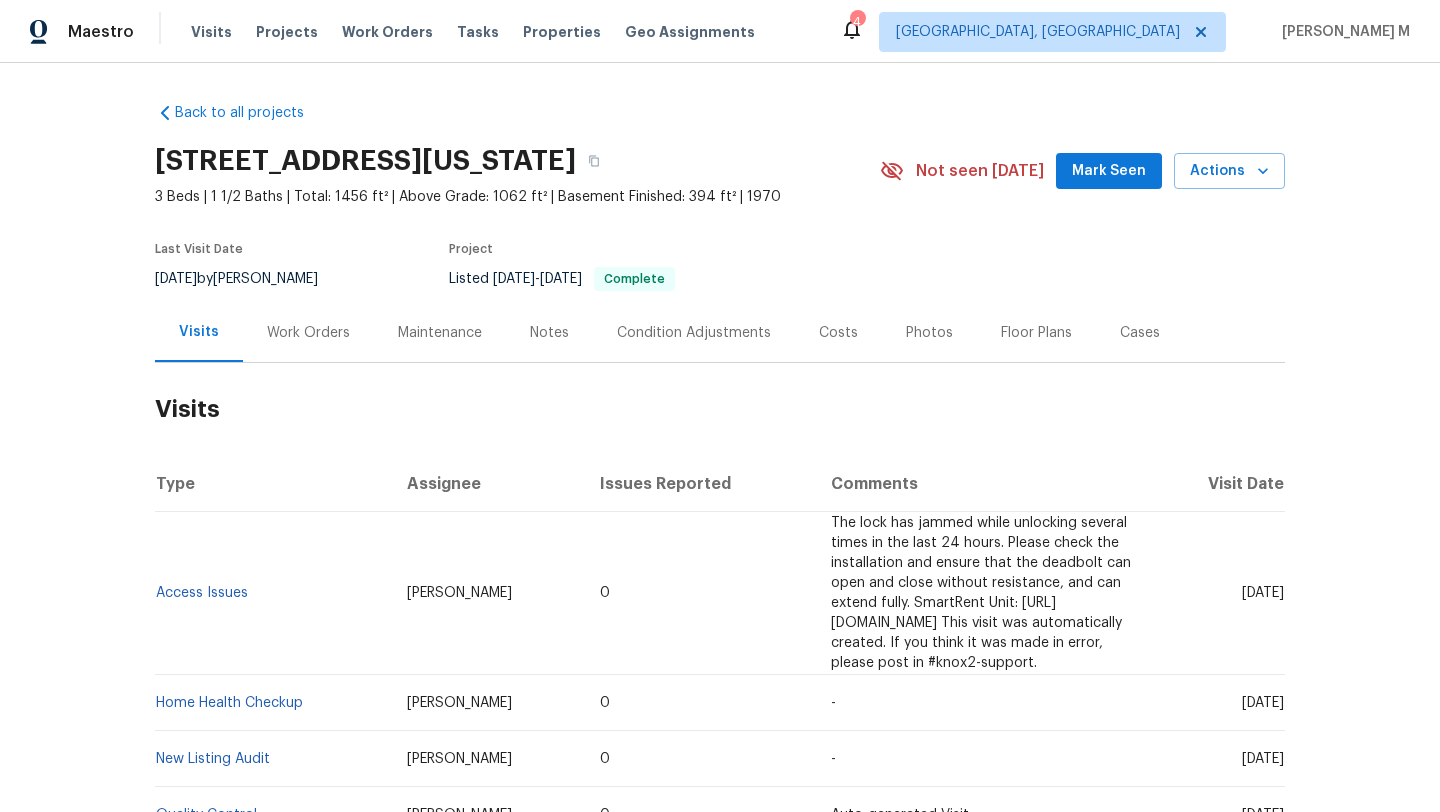 drag, startPoint x: 1201, startPoint y: 584, endPoint x: 1239, endPoint y: 581, distance: 38.118237 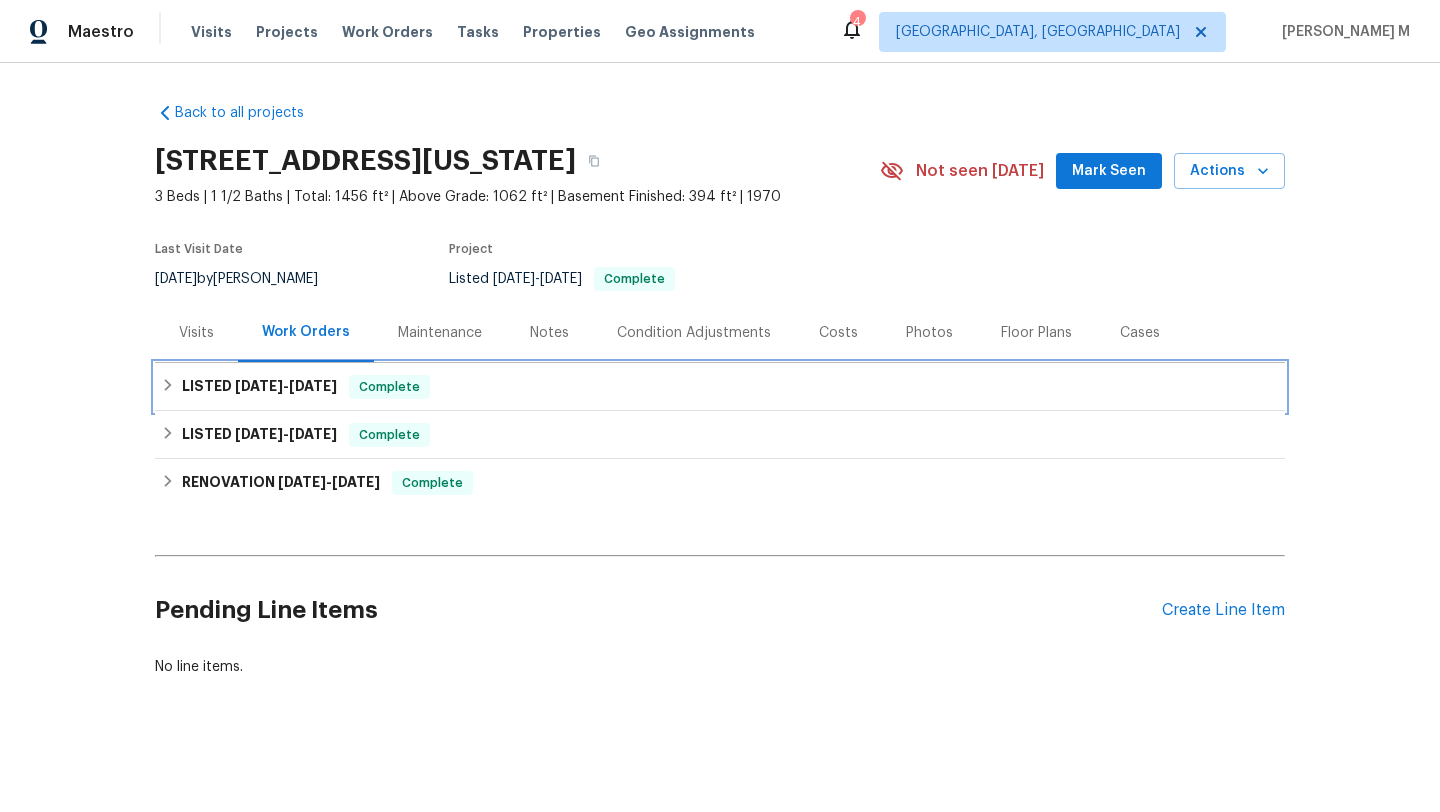 click on "LISTED   7/11/25  -  7/18/25" at bounding box center (259, 387) 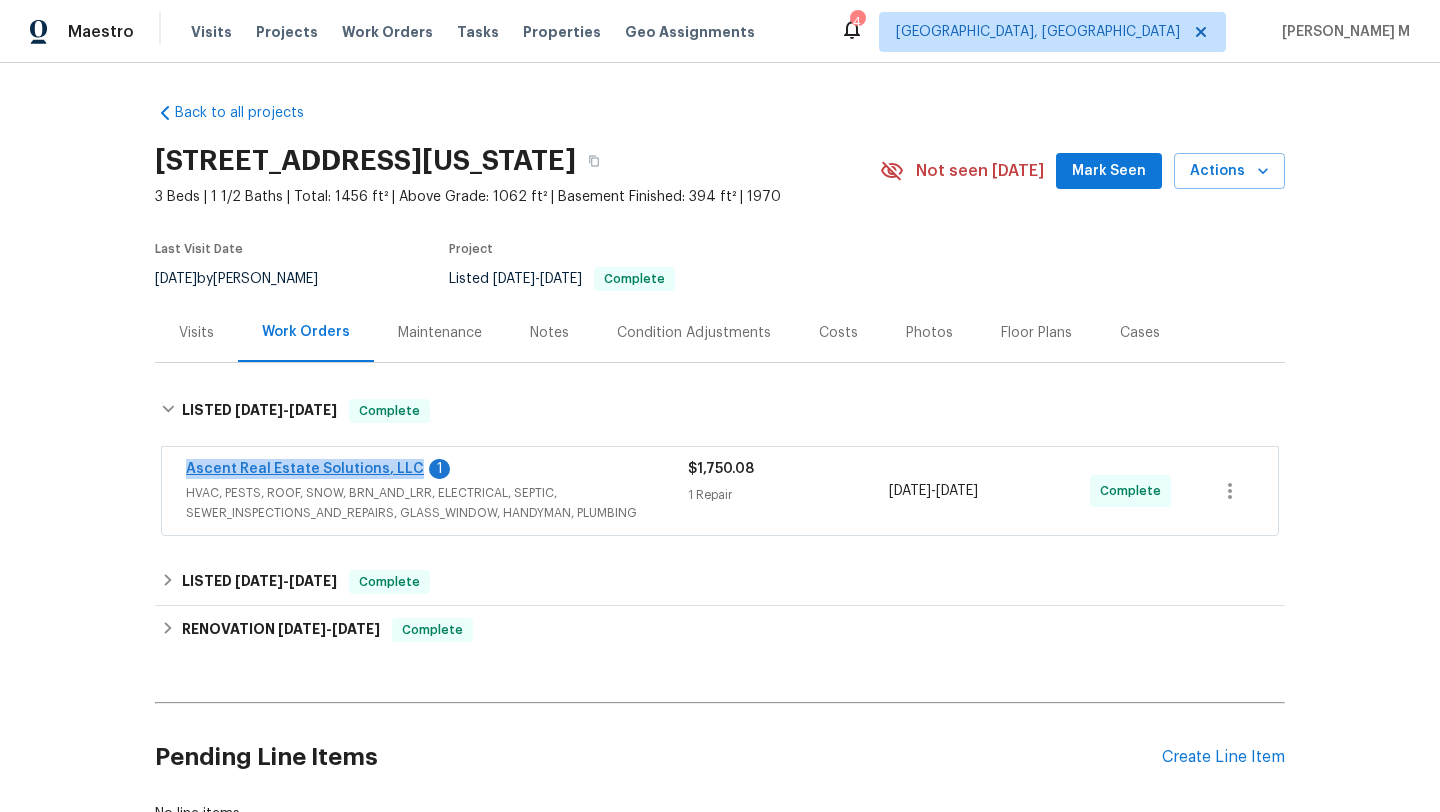 drag, startPoint x: 155, startPoint y: 471, endPoint x: 399, endPoint y: 470, distance: 244.00204 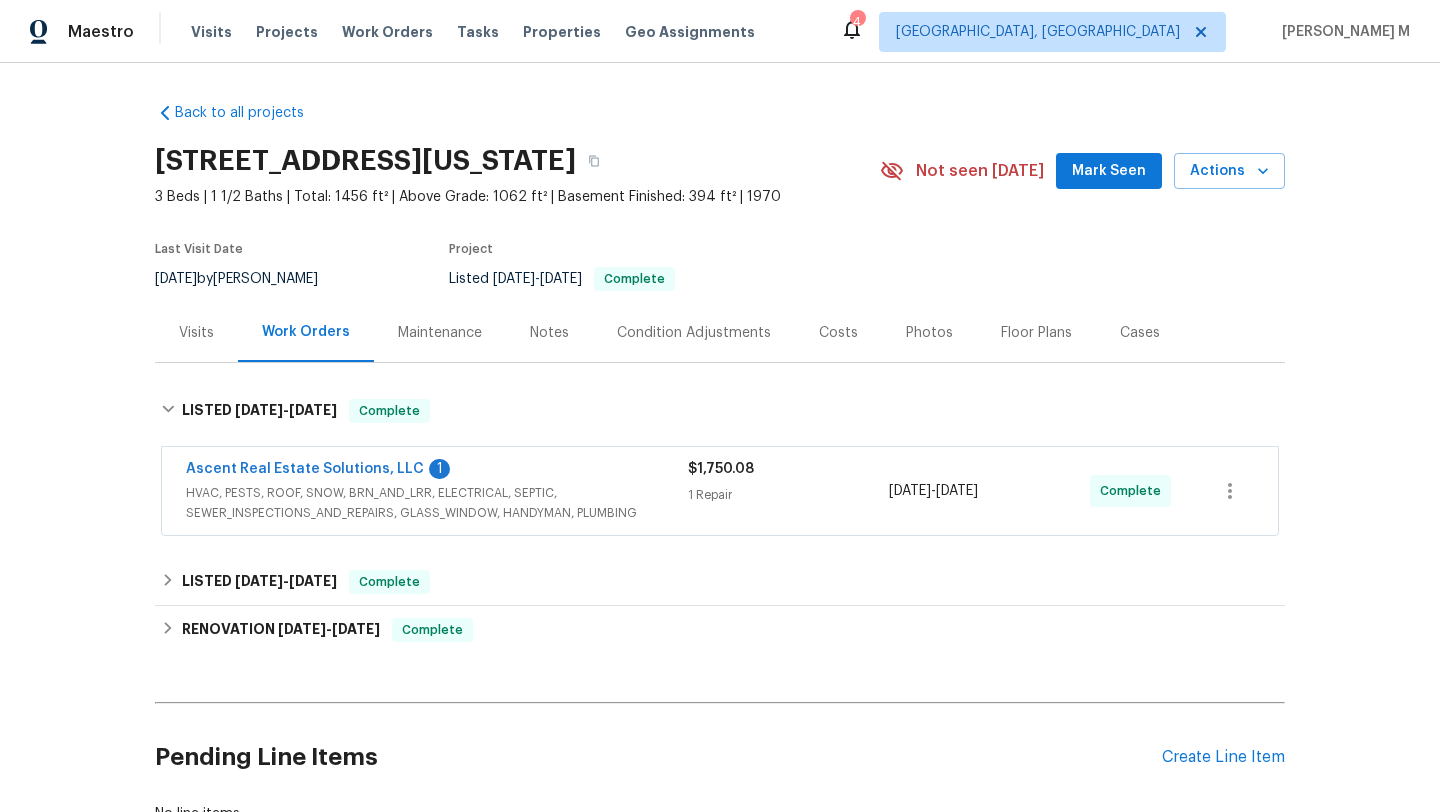 click on "Cases" at bounding box center [1140, 332] 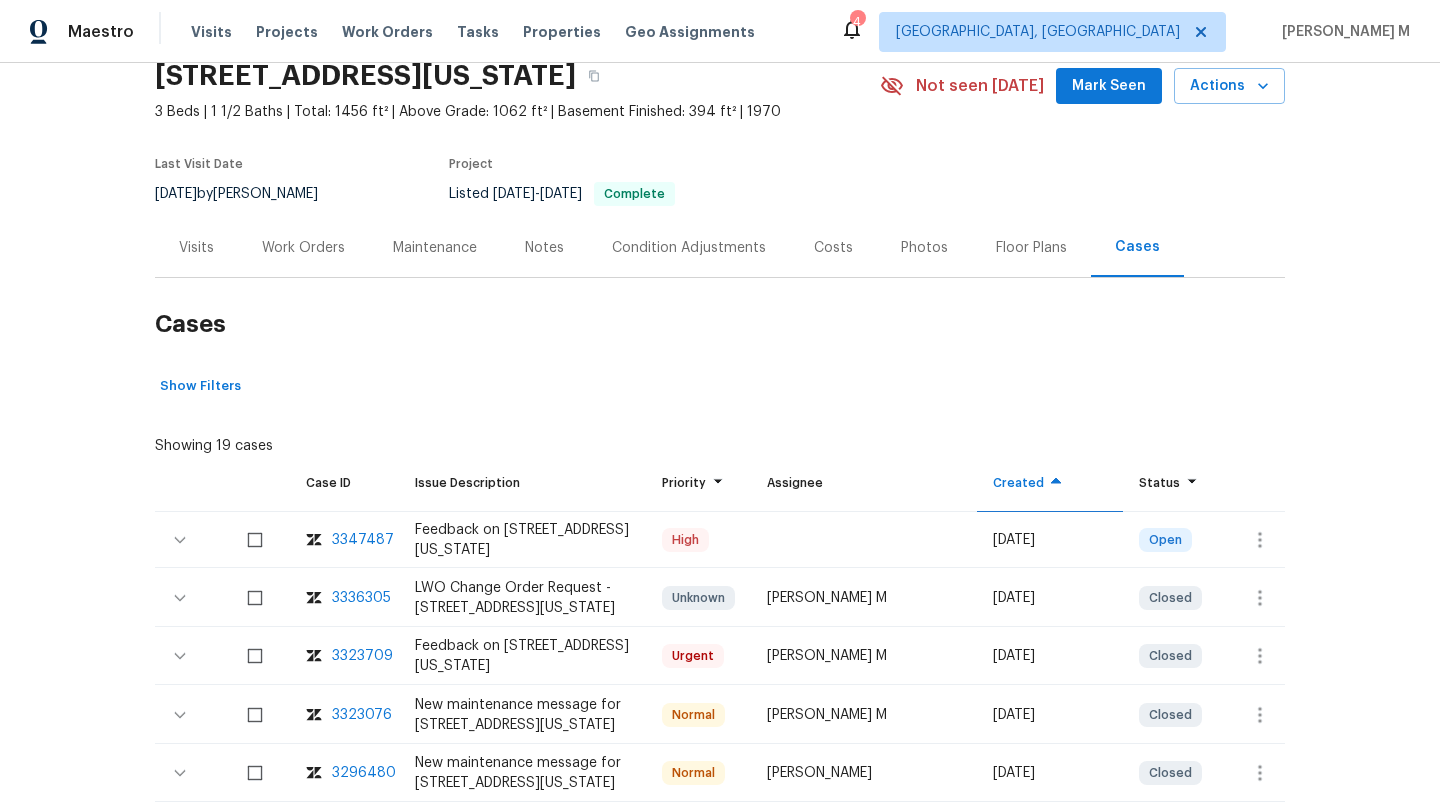 scroll, scrollTop: 117, scrollLeft: 0, axis: vertical 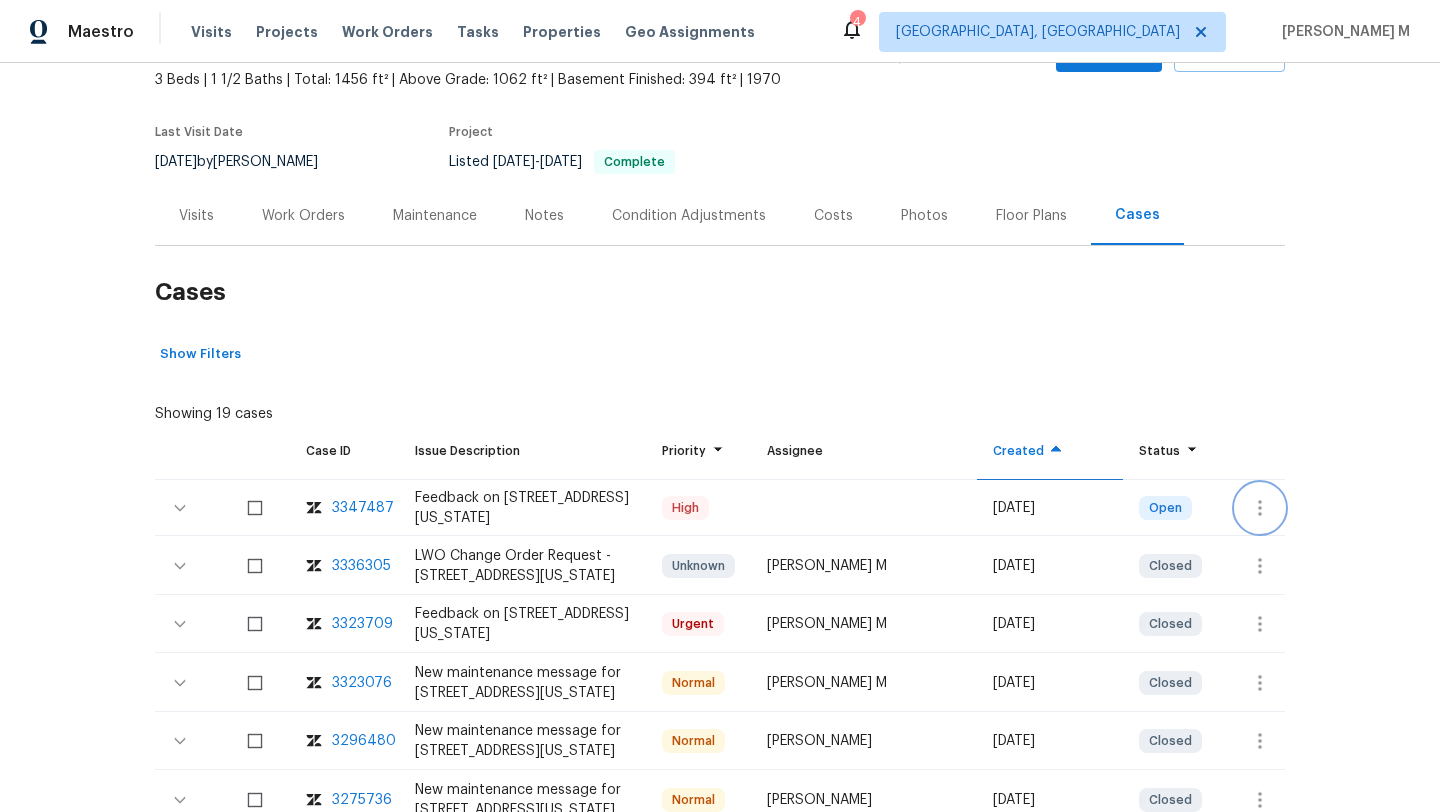 click at bounding box center [1260, 508] 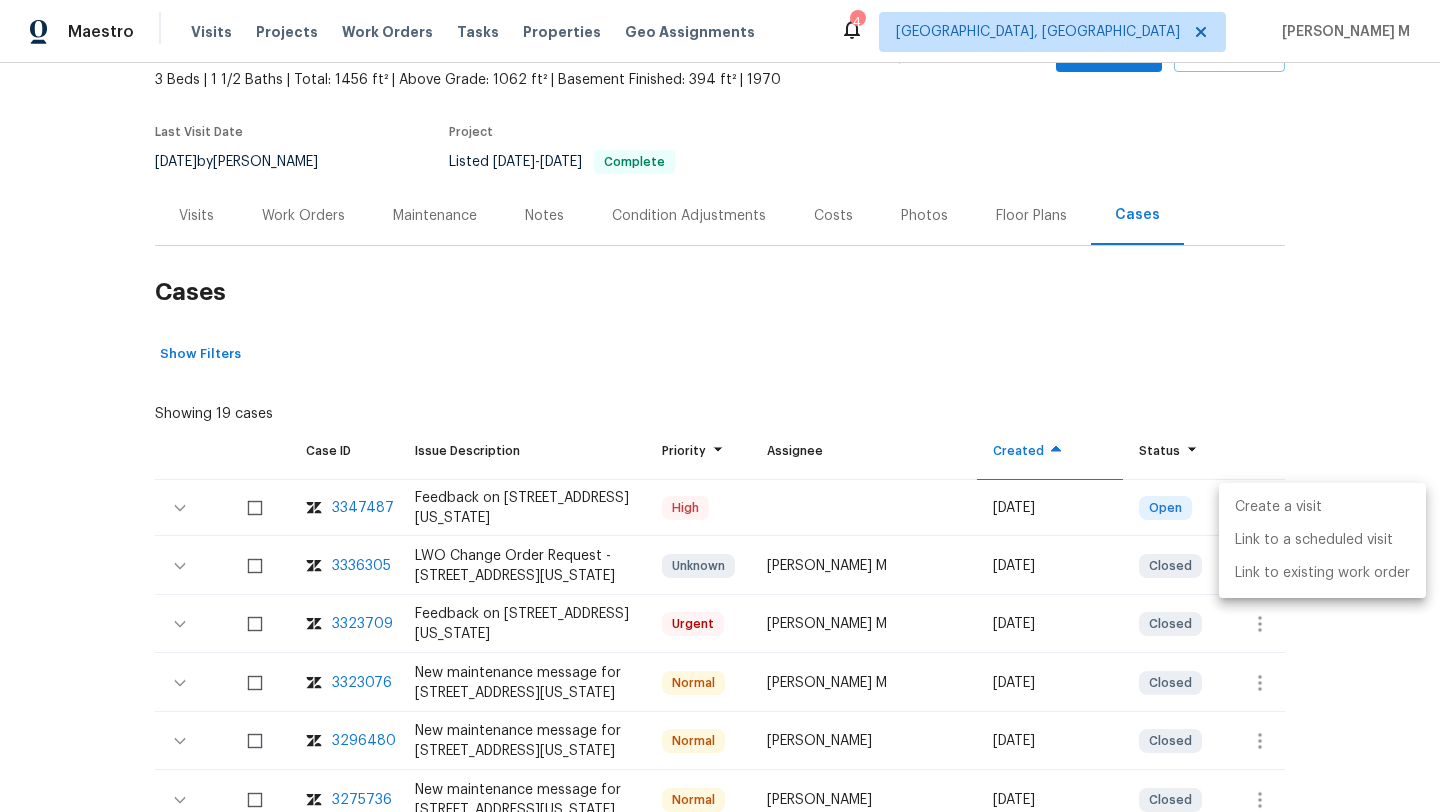click on "Create a visit" at bounding box center [1322, 507] 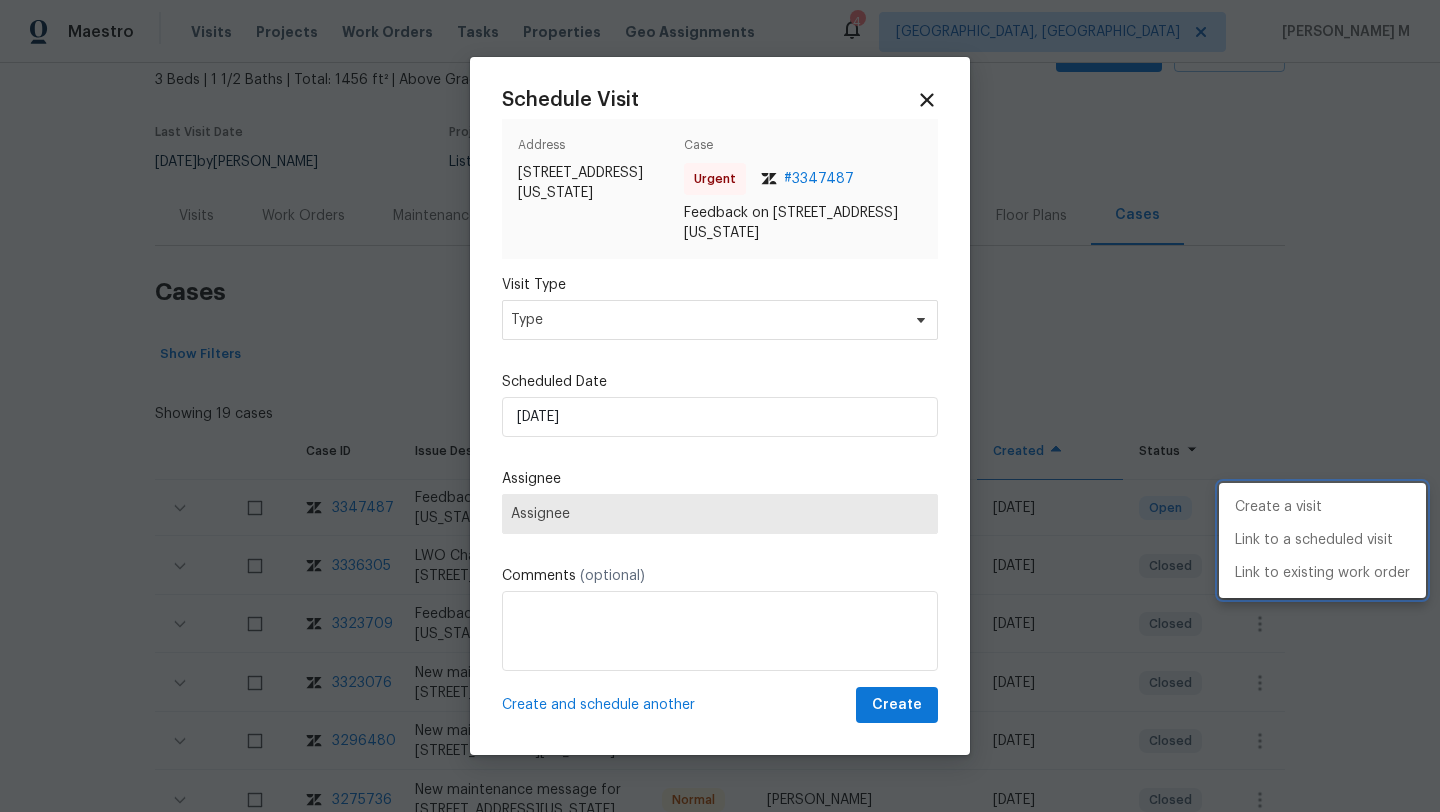 click at bounding box center [720, 406] 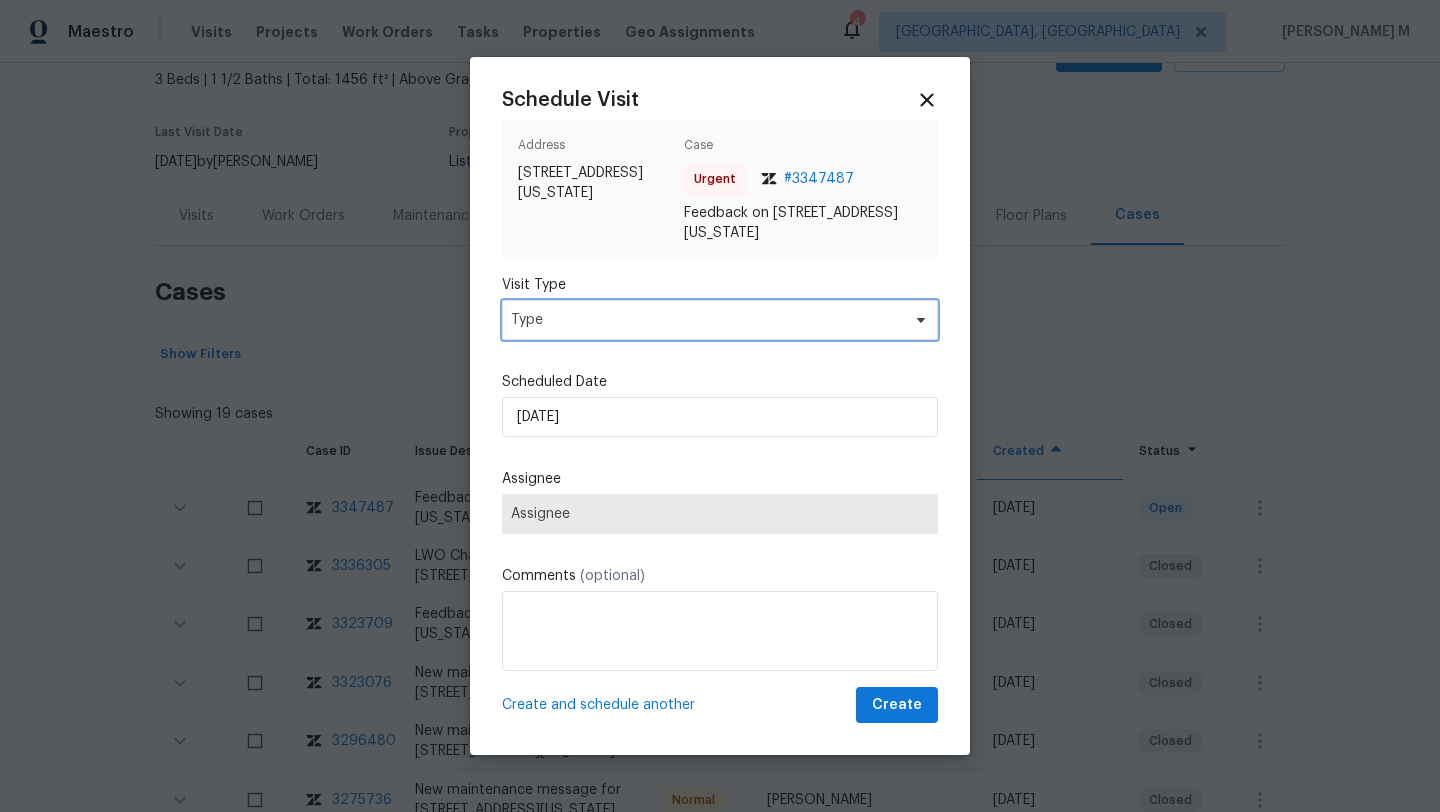click on "Type" at bounding box center (705, 320) 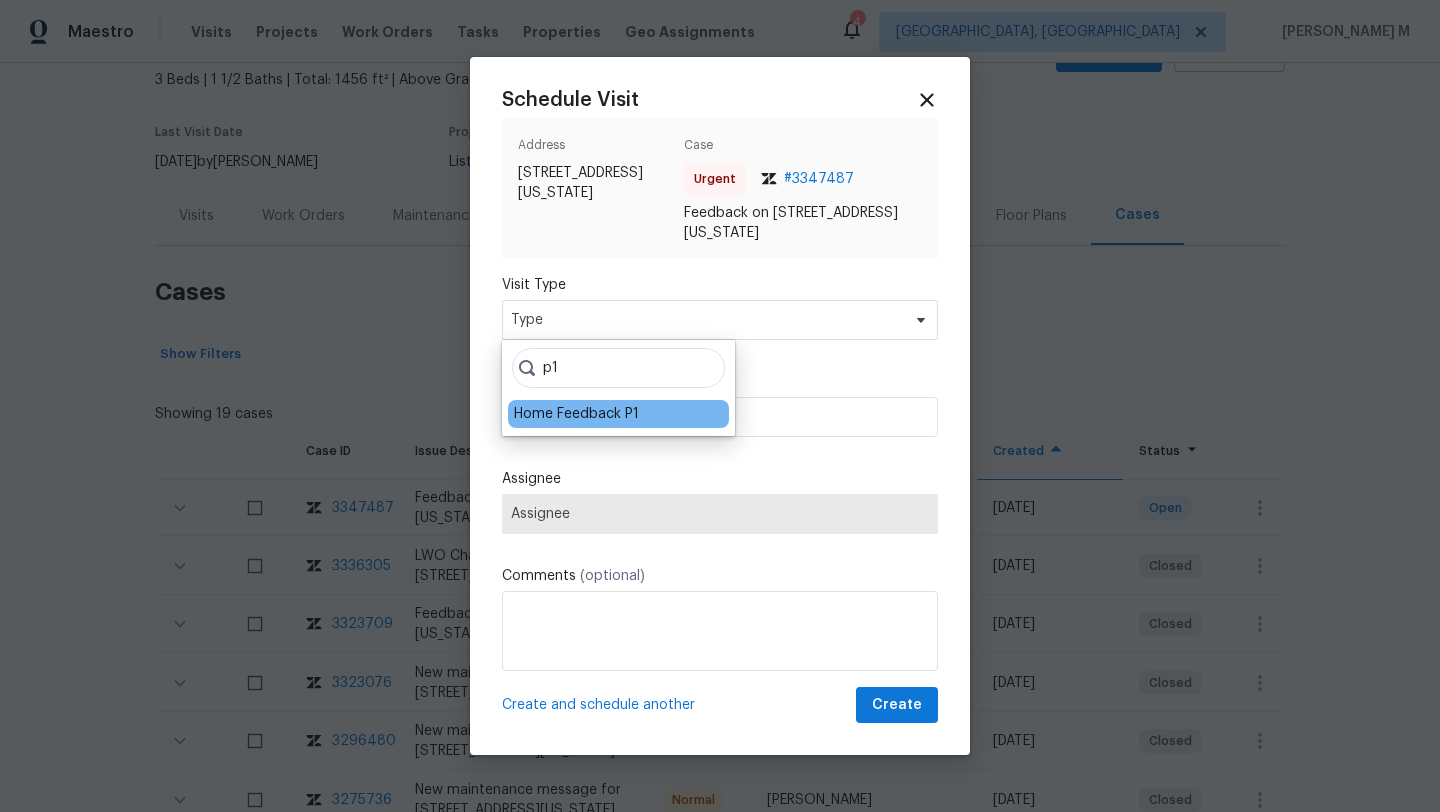 type on "p1" 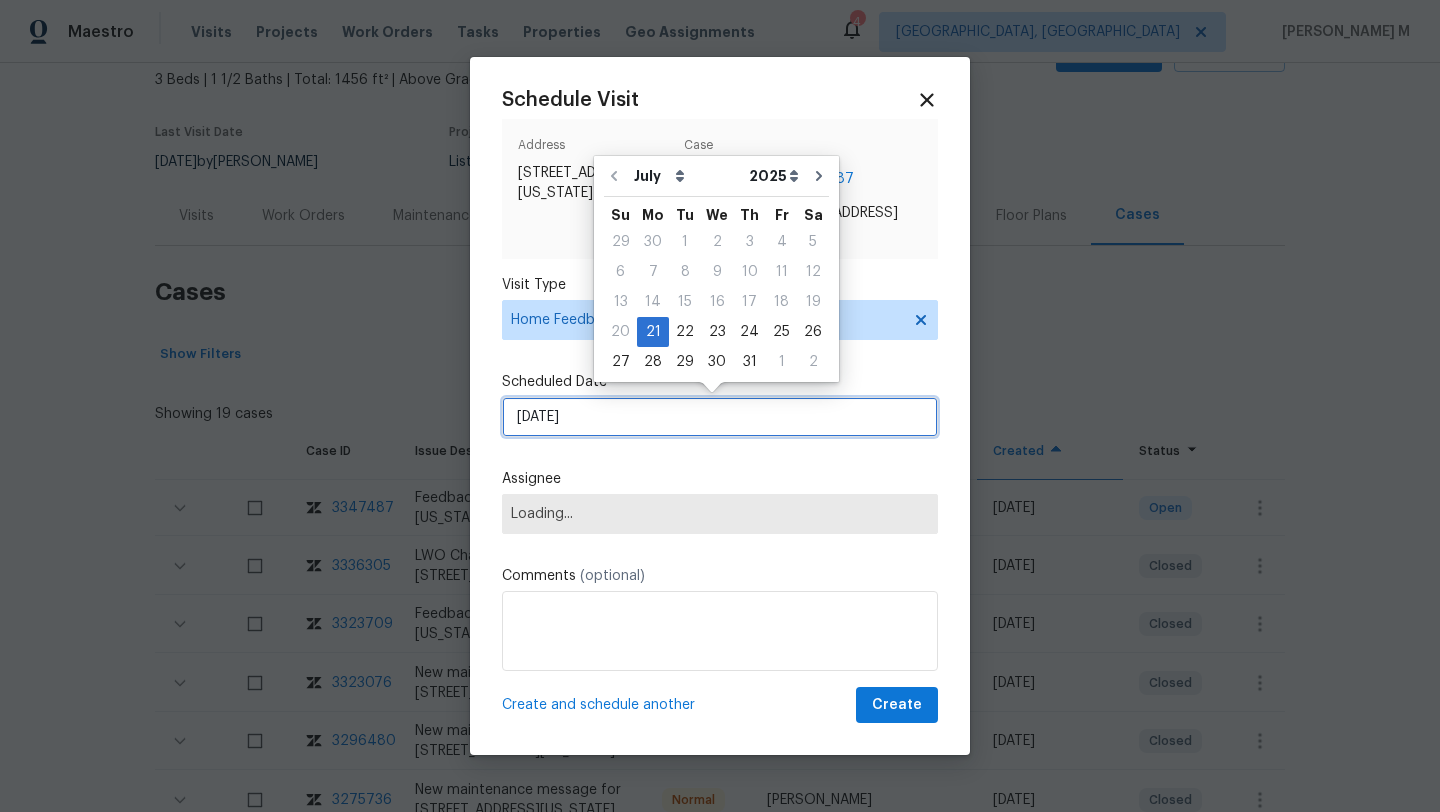 click on "21/07/2025" at bounding box center (720, 417) 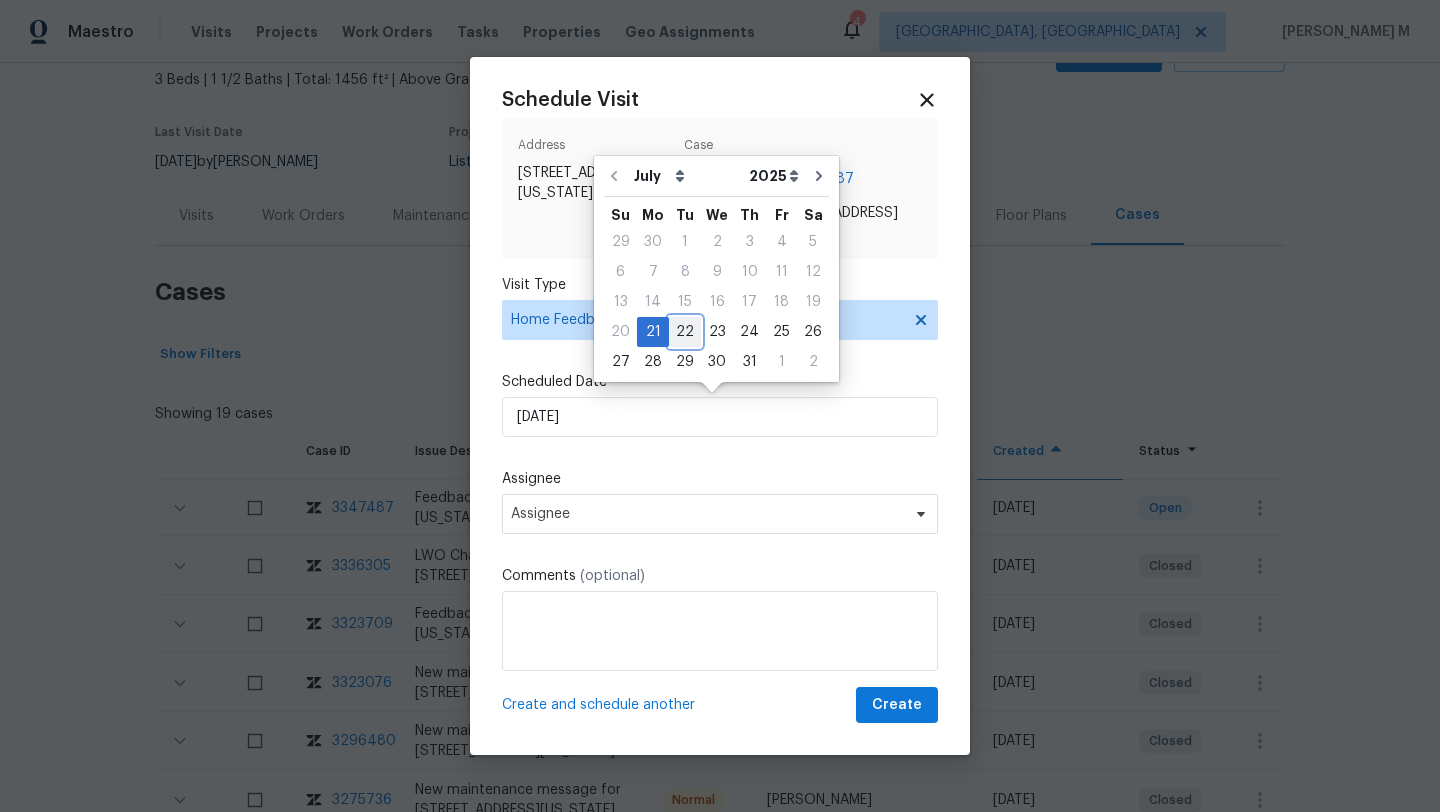 click on "22" at bounding box center [685, 332] 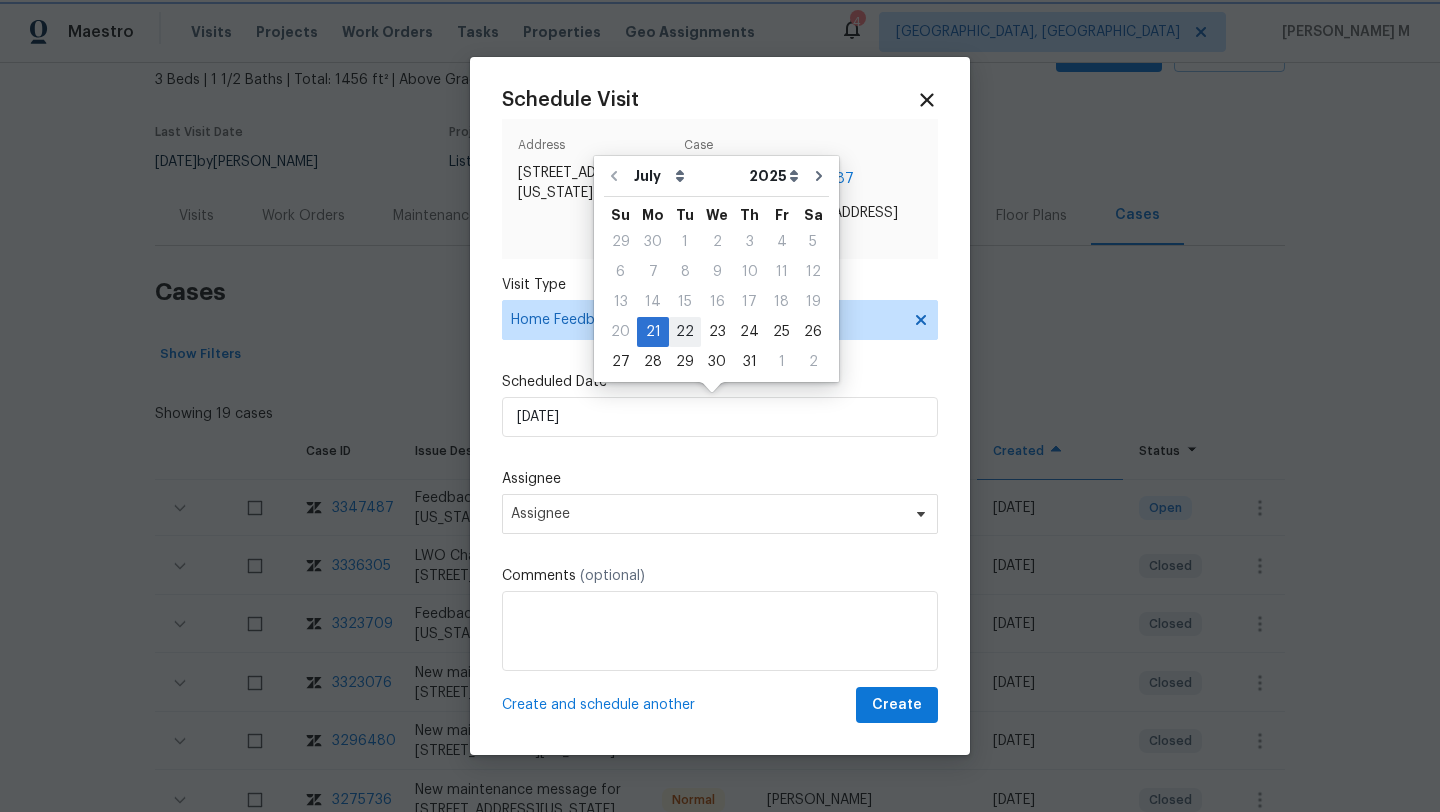 type on "22/07/2025" 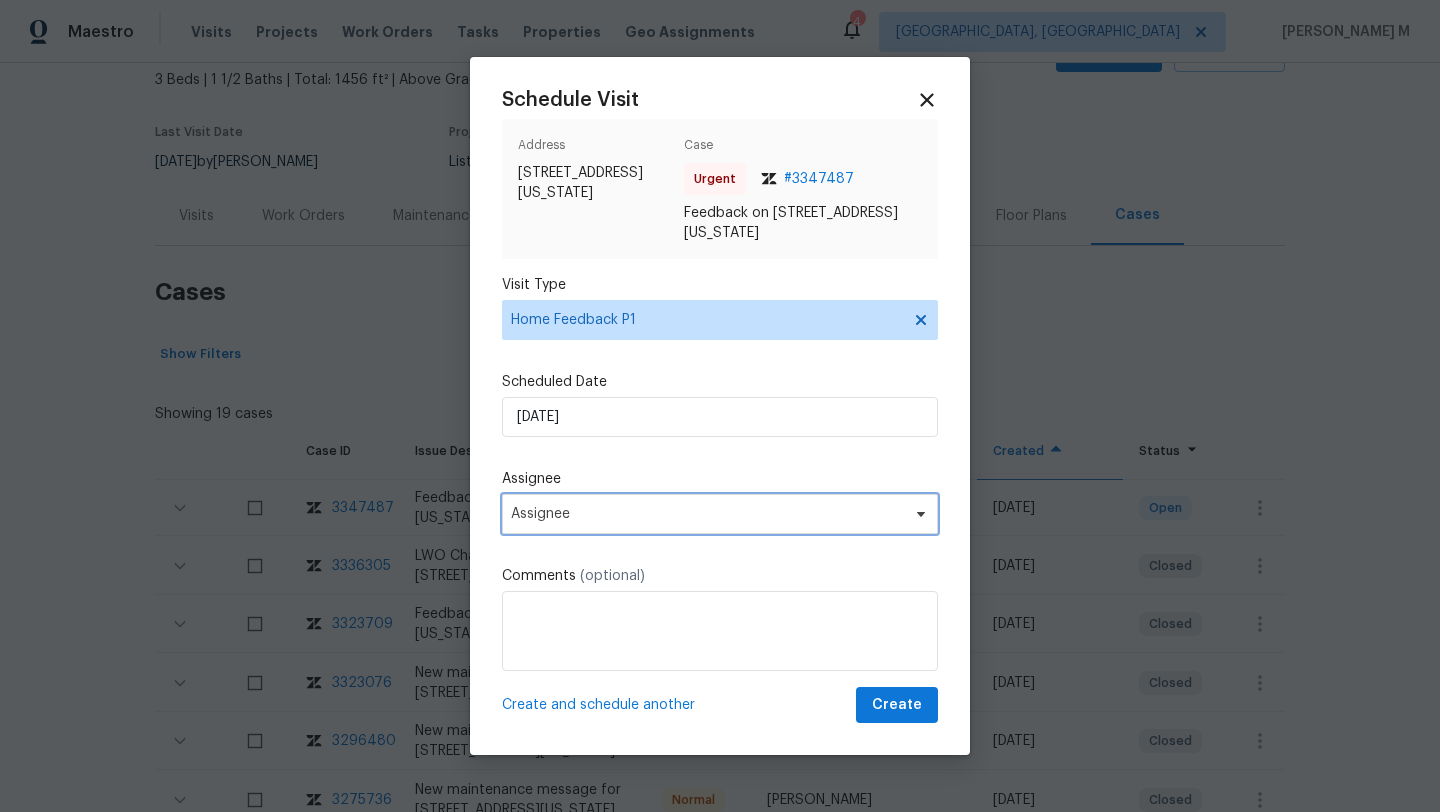 click on "Assignee" at bounding box center (720, 514) 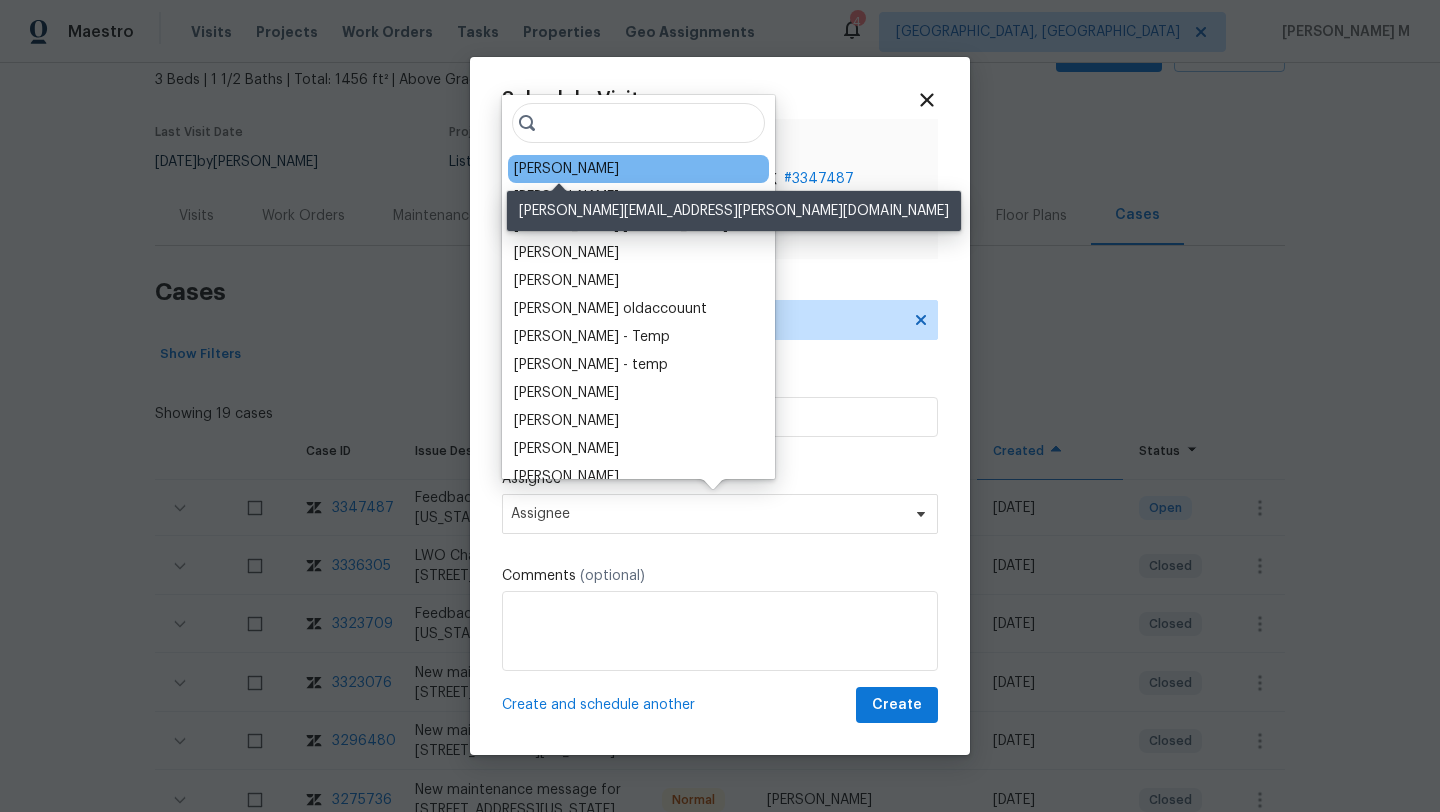 click on "Joshua Beatty" at bounding box center [566, 169] 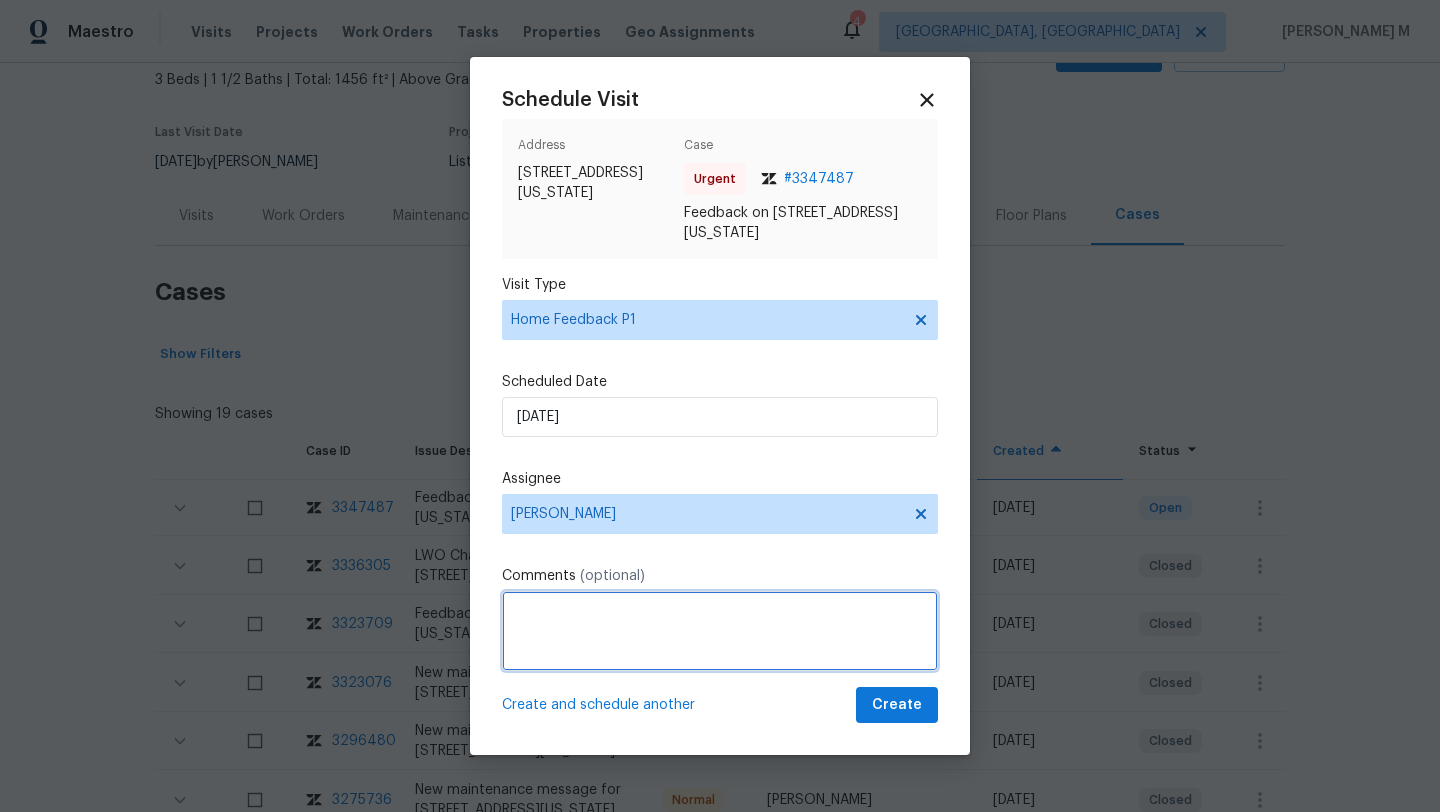 click at bounding box center (720, 631) 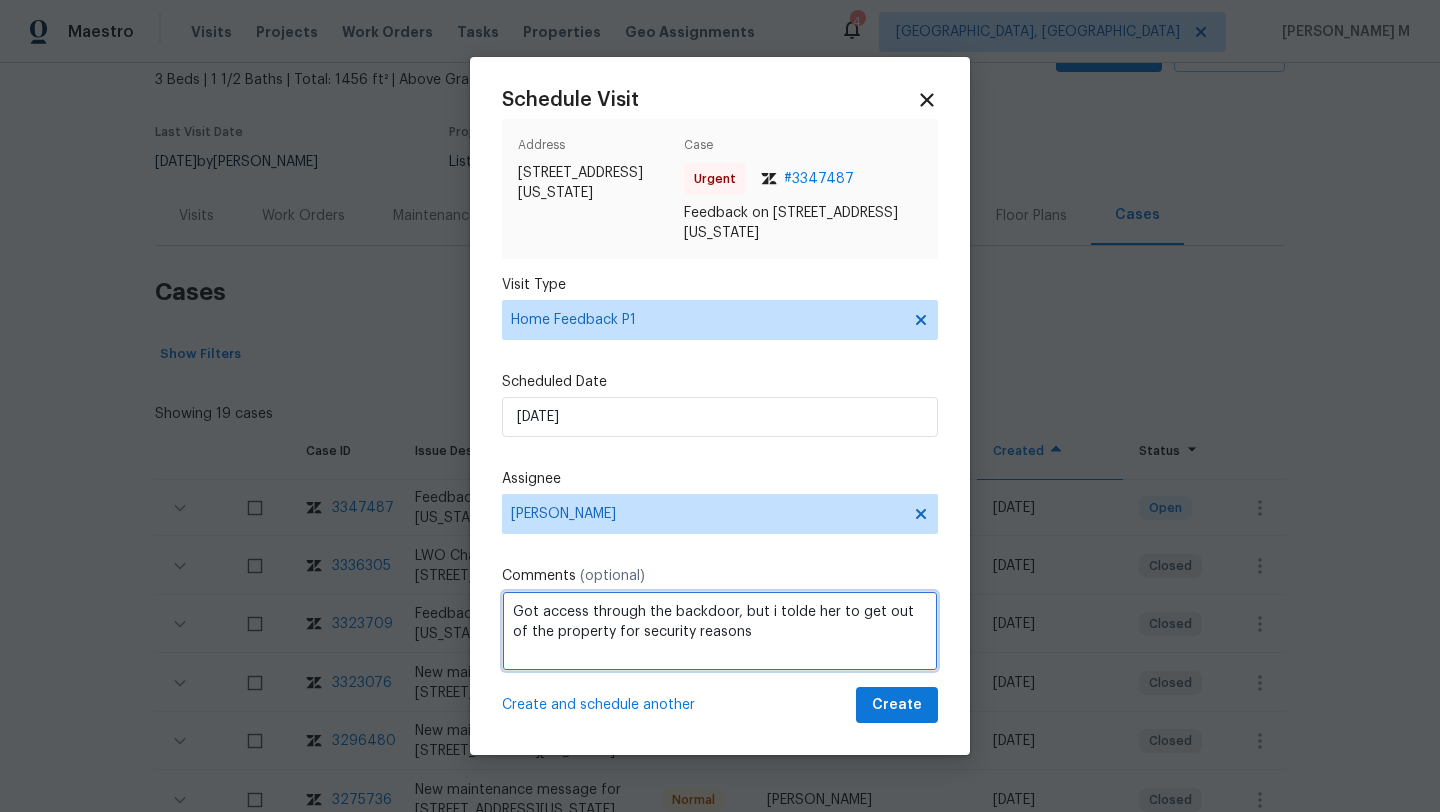 click on "Got access through the backdoor, but i tolde her to get out of the property for security reasons" at bounding box center [720, 631] 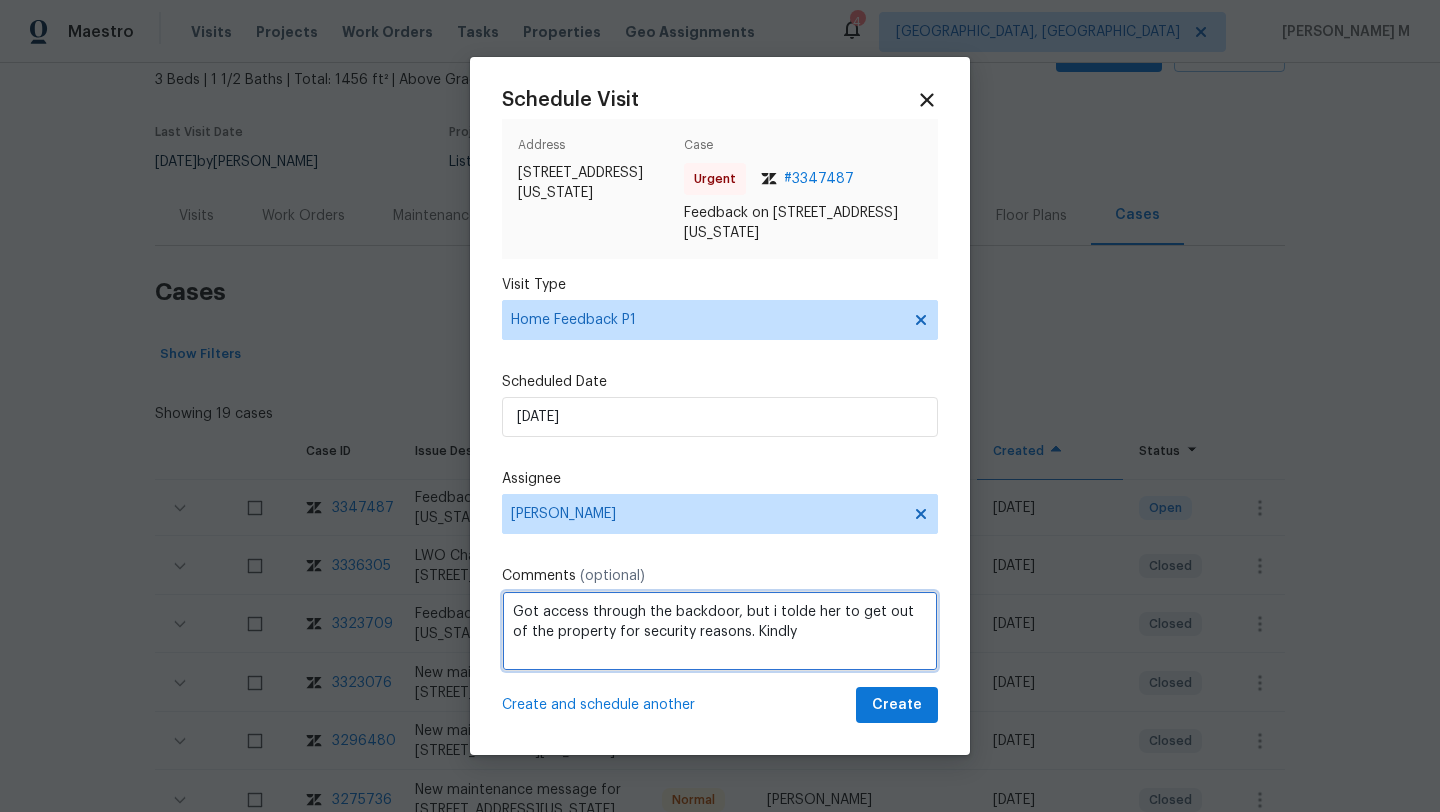 click on "Got access through the backdoor, but i tolde her to get out of the property for security reasons. Kindly" at bounding box center (720, 631) 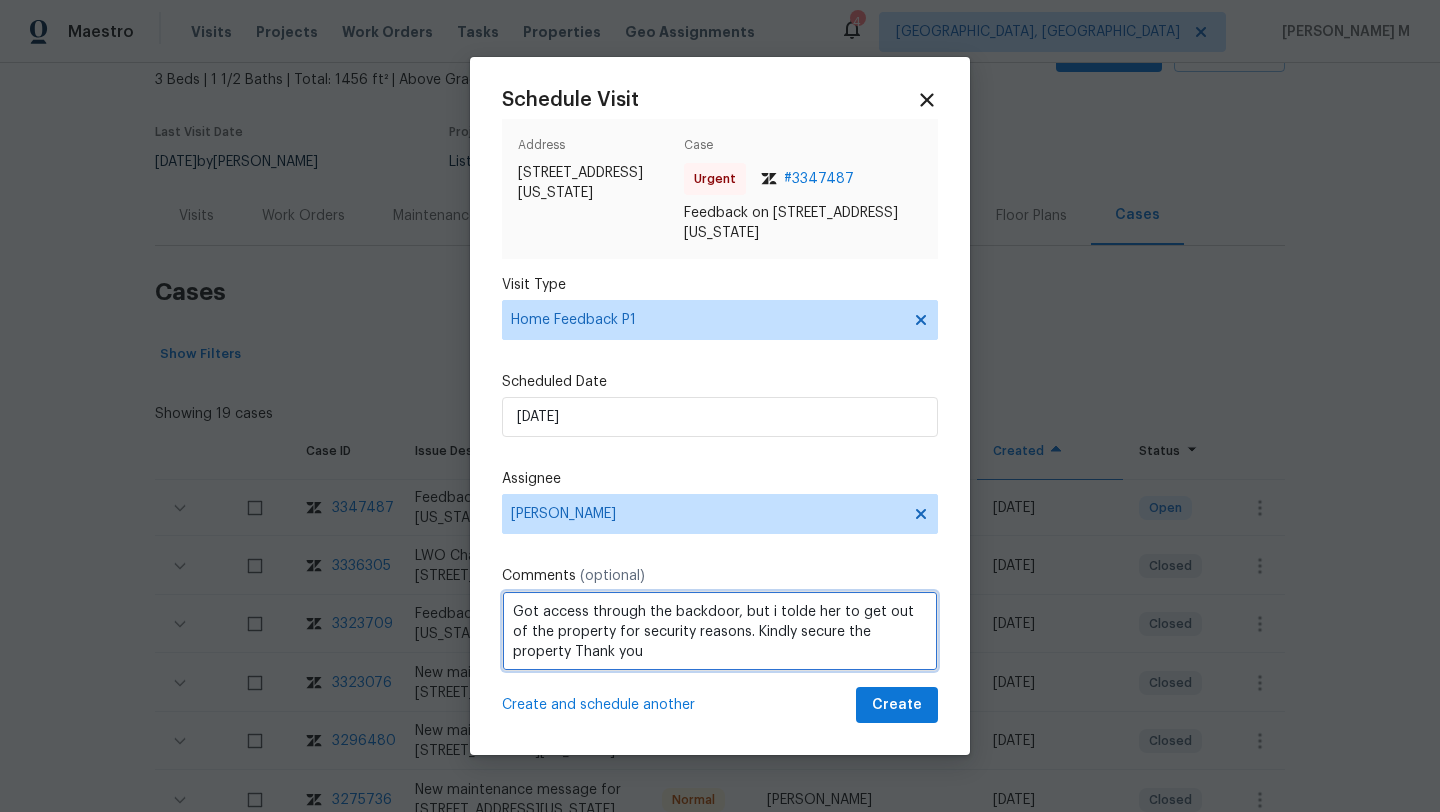scroll, scrollTop: 2, scrollLeft: 0, axis: vertical 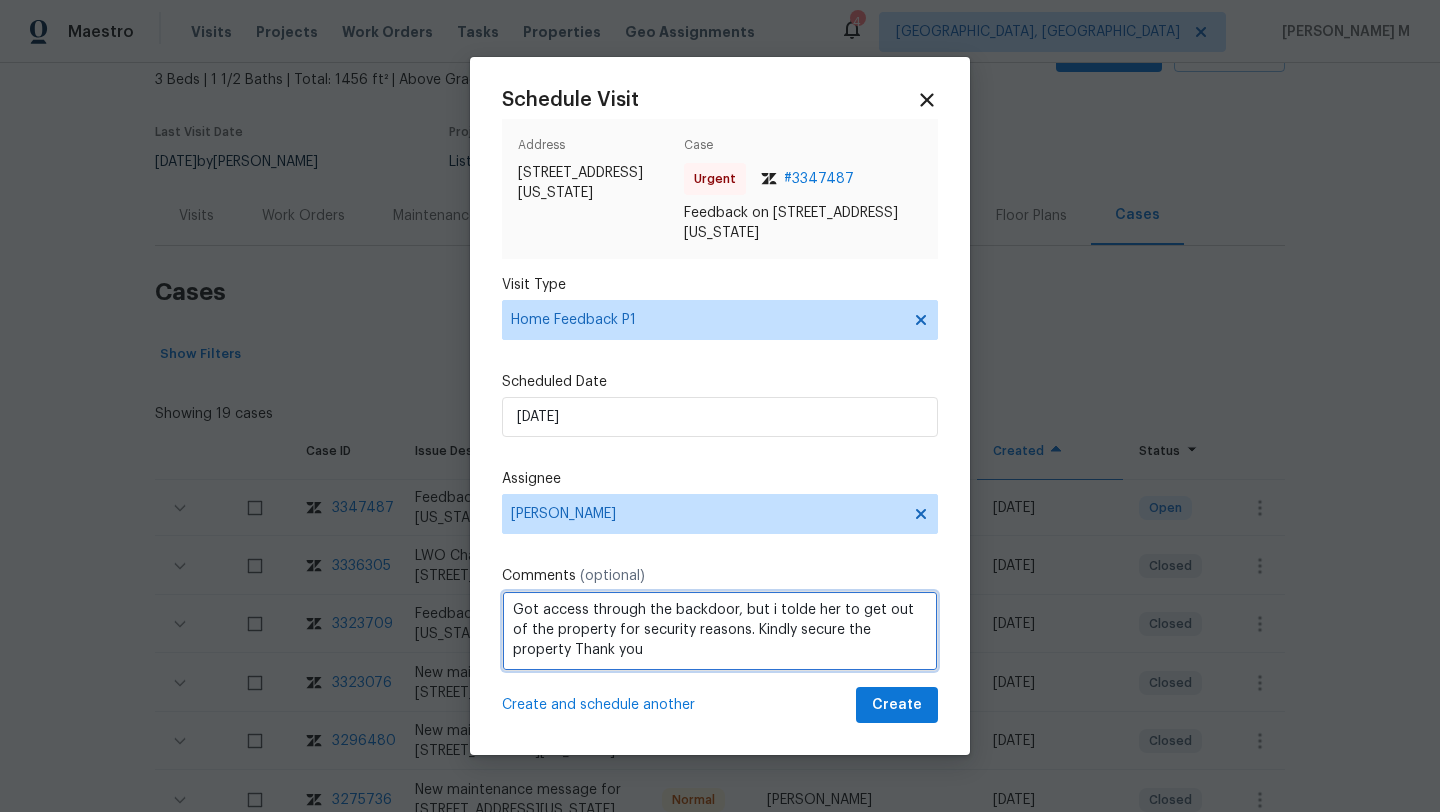 click on "Got access through the backdoor, but i tolde her to get out of the property for security reasons. Kindly secure the property Thank you" at bounding box center [720, 631] 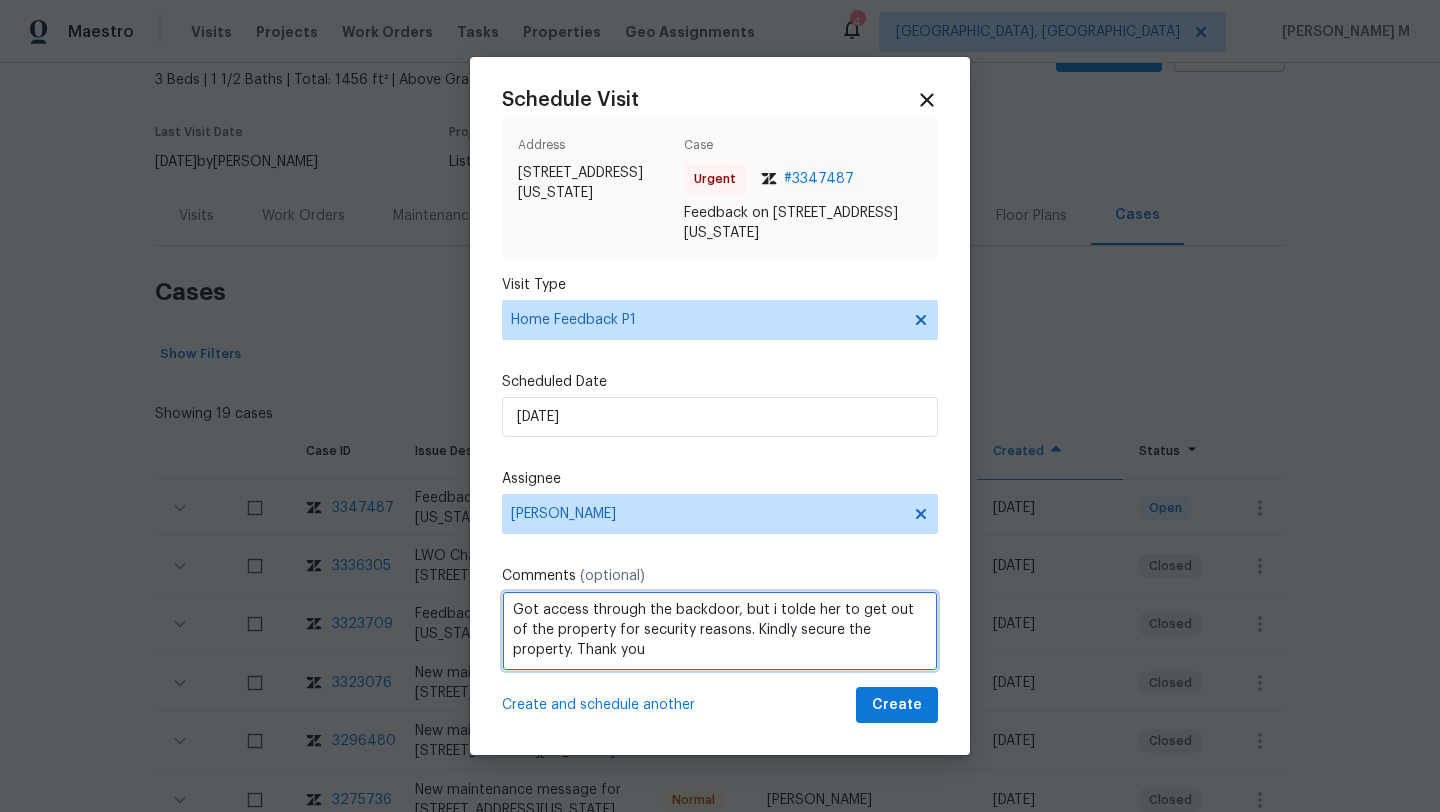 click on "Got access through the backdoor, but i tolde her to get out of the property for security reasons. Kindly secure the property. Thank you" at bounding box center (720, 631) 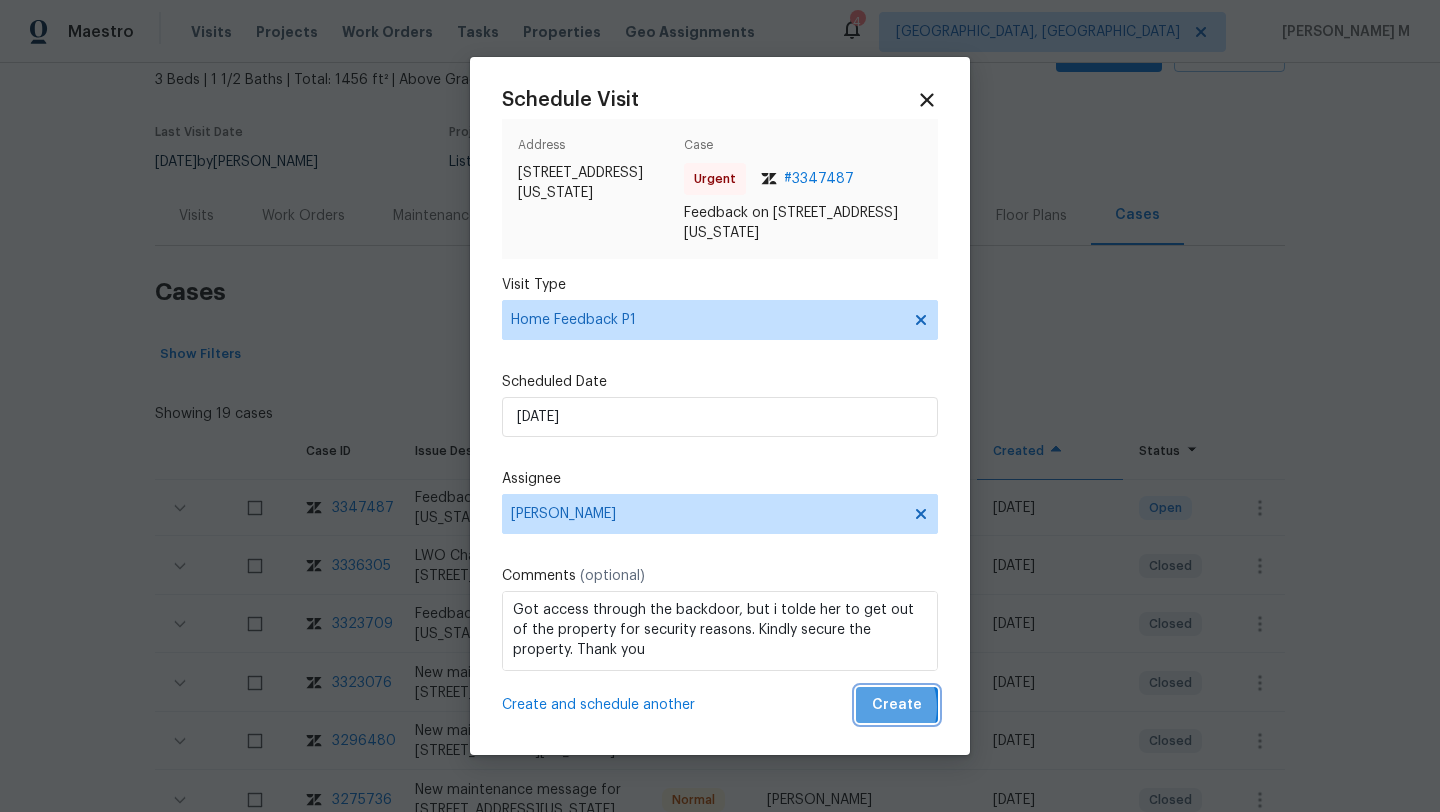 click on "Create" at bounding box center (897, 705) 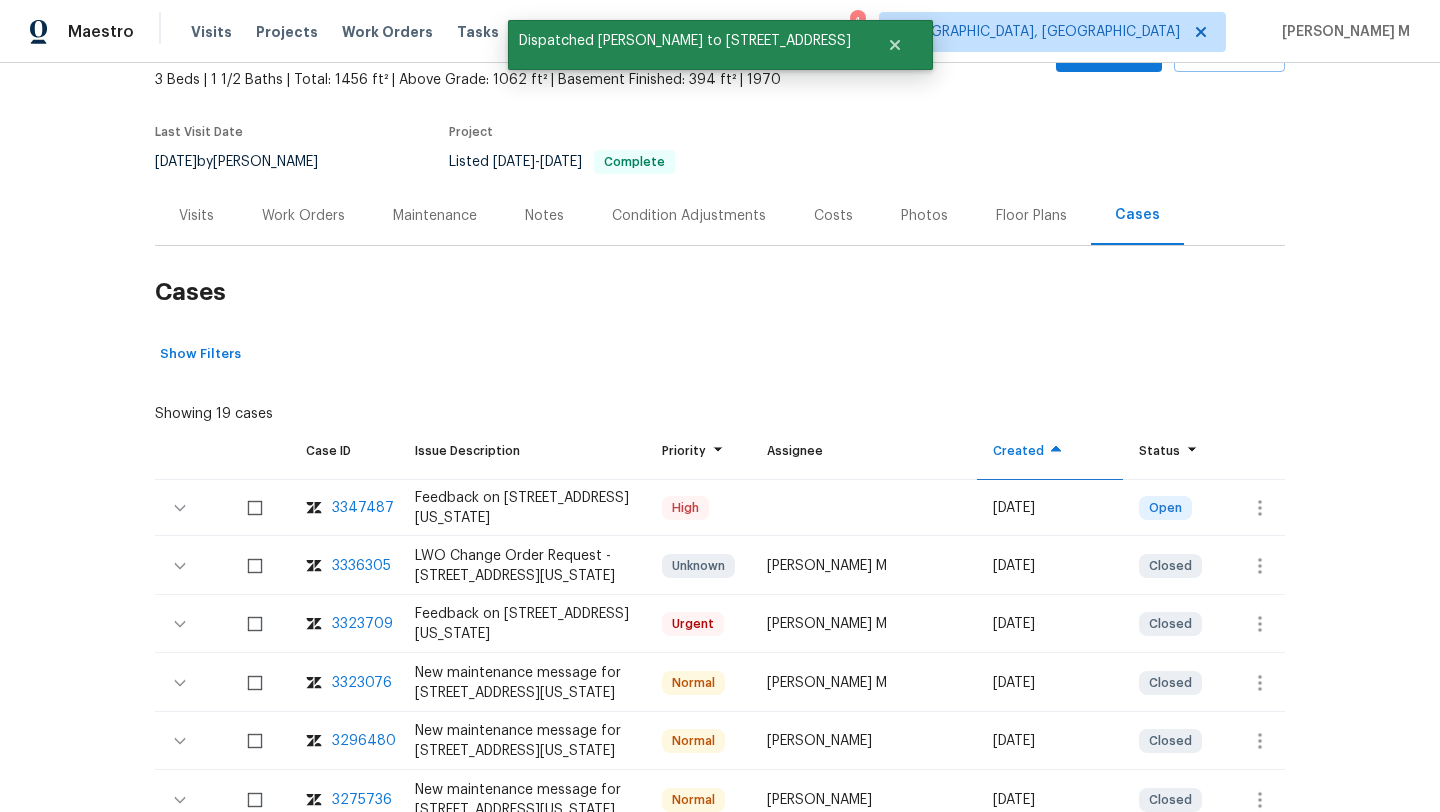 click on "Visits" at bounding box center [196, 216] 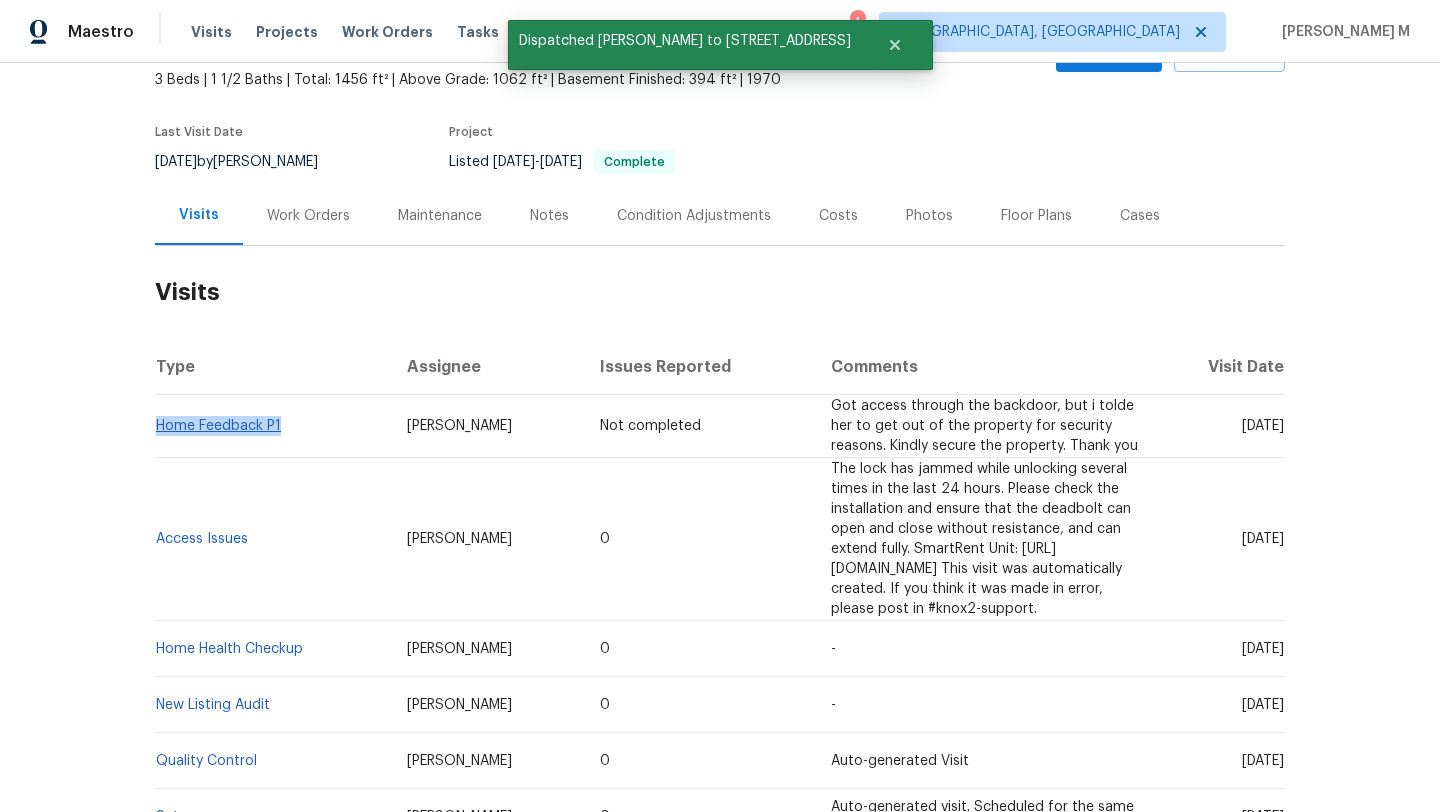 copy on "Home Feedback P1" 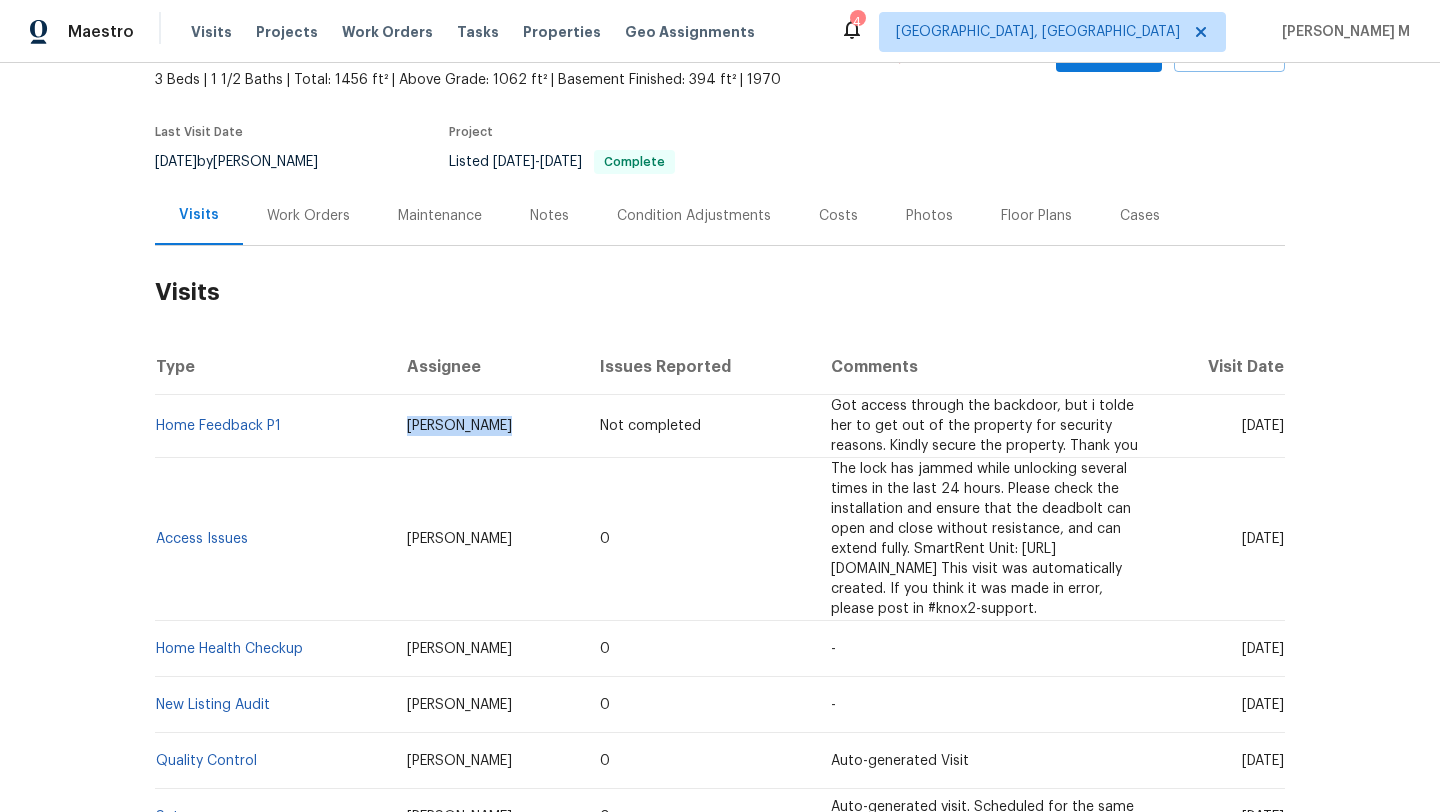 drag, startPoint x: 356, startPoint y: 431, endPoint x: 451, endPoint y: 431, distance: 95 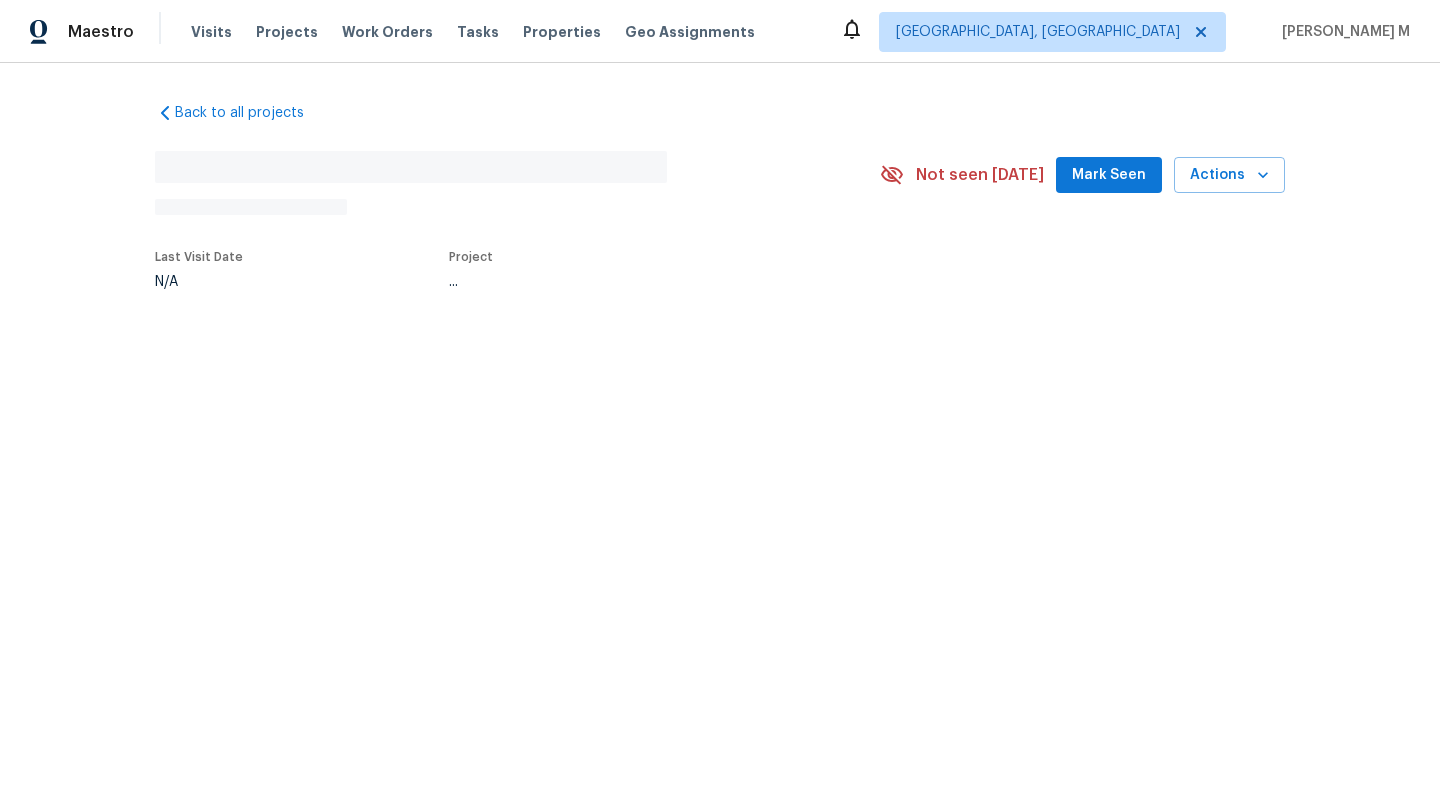 scroll, scrollTop: 0, scrollLeft: 0, axis: both 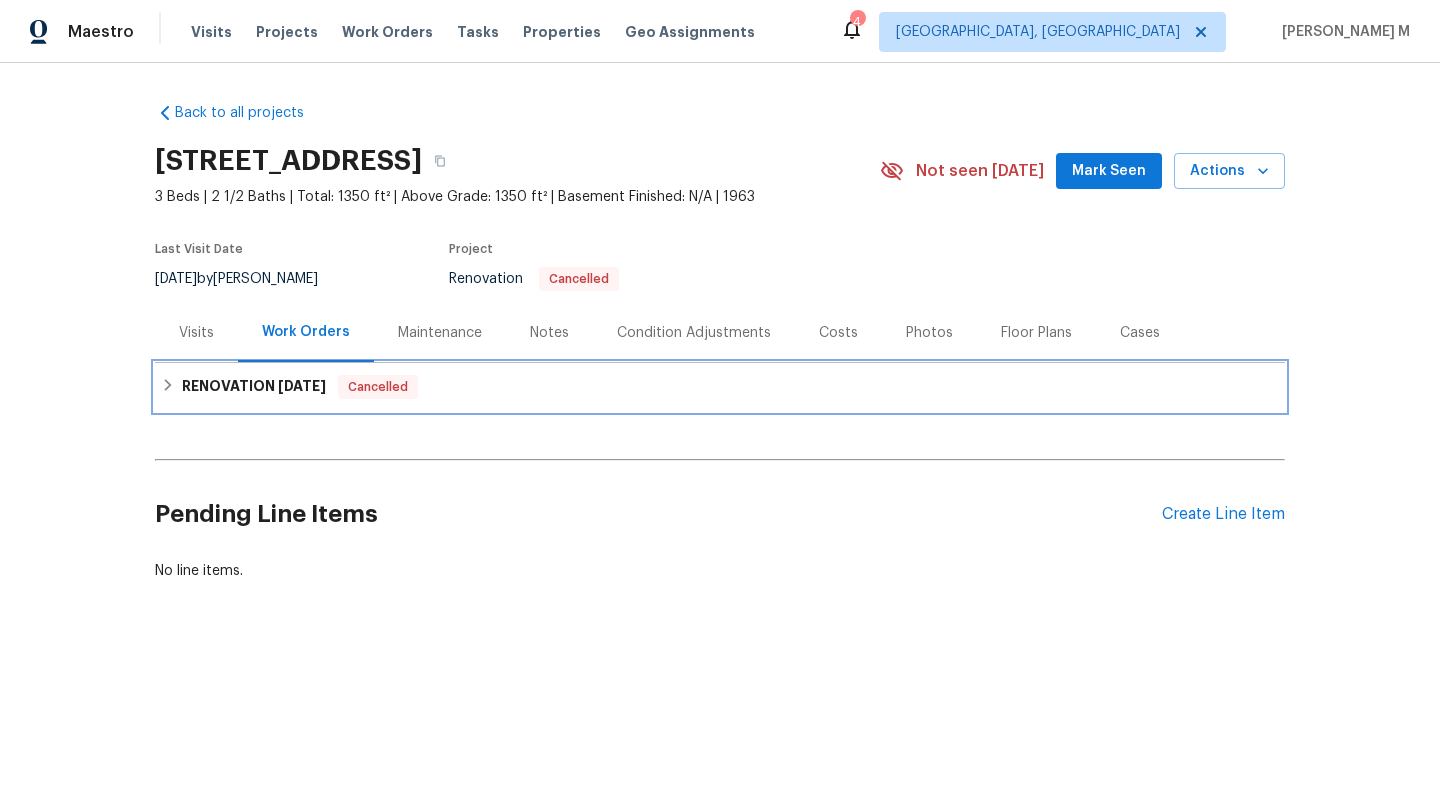 click on "RENOVATION   [DATE]" at bounding box center (254, 387) 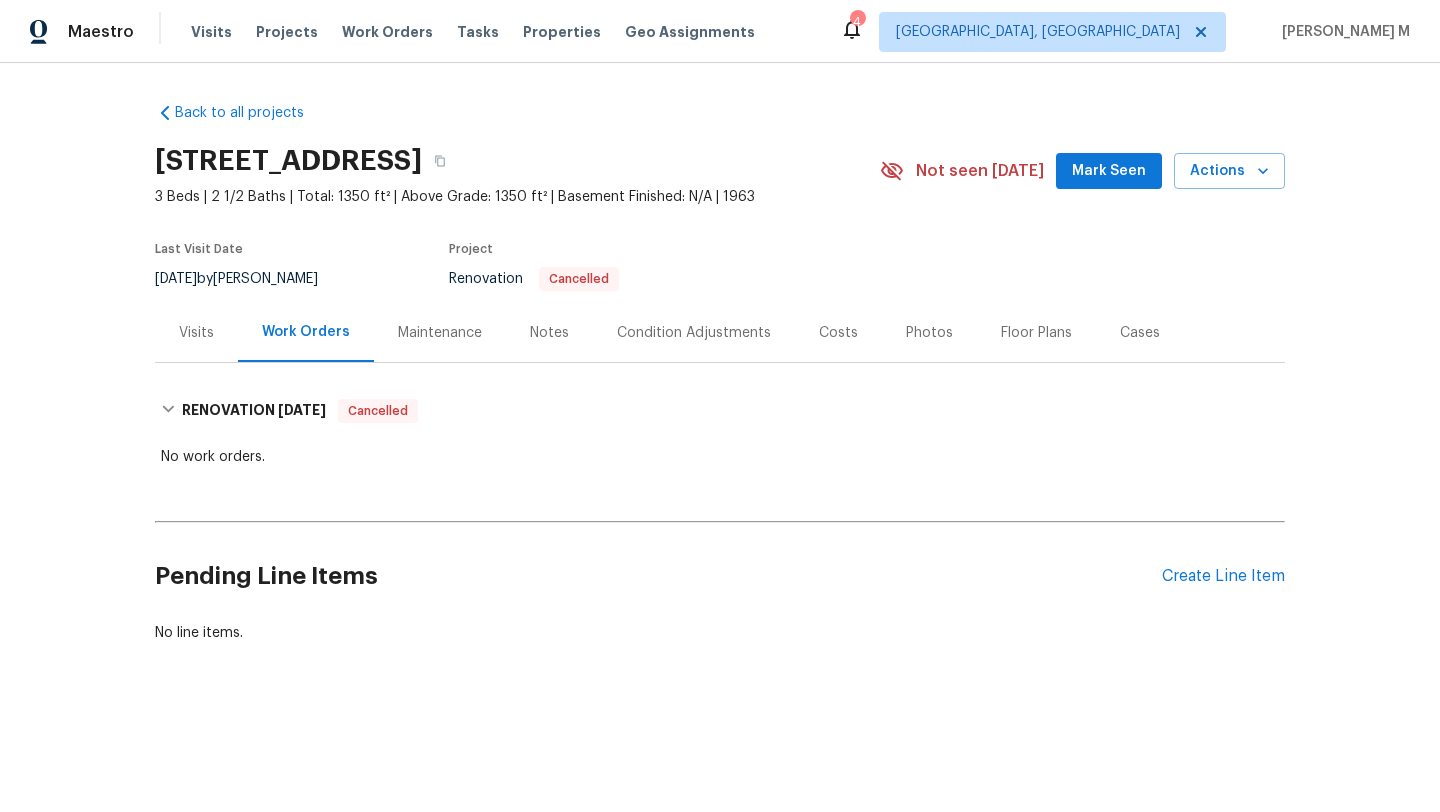 click on "Visits" at bounding box center [196, 333] 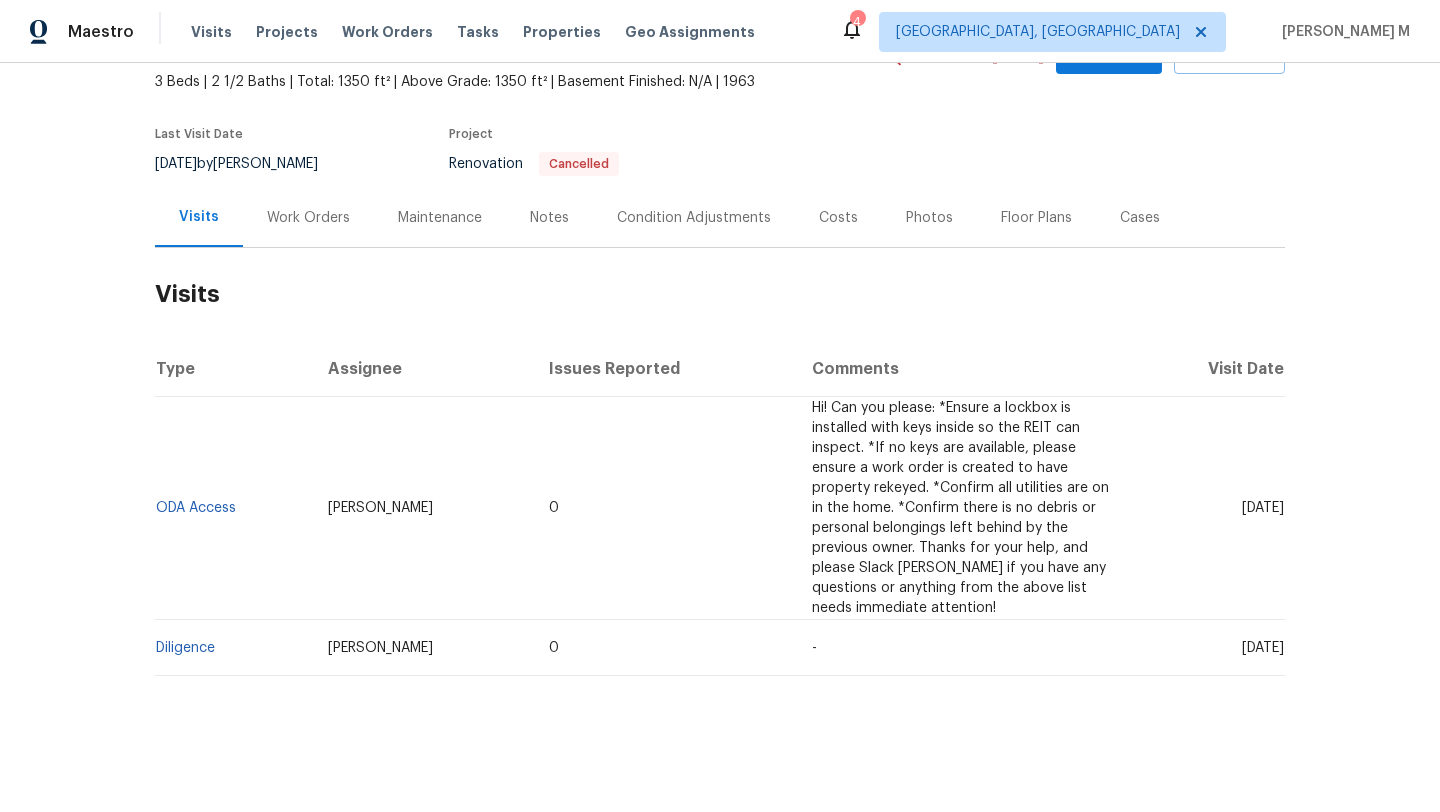 scroll, scrollTop: 7, scrollLeft: 0, axis: vertical 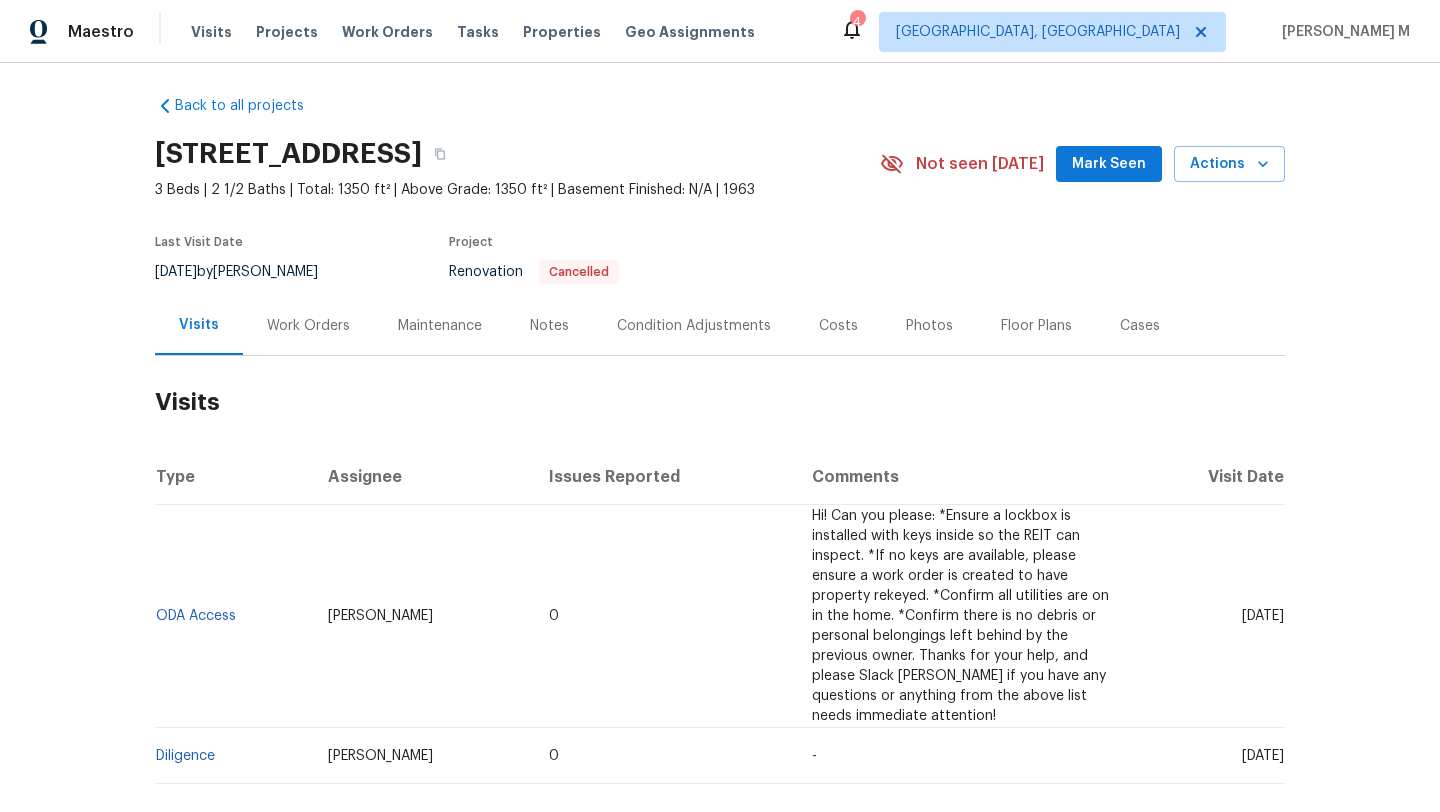 click on "Work Orders" at bounding box center (308, 326) 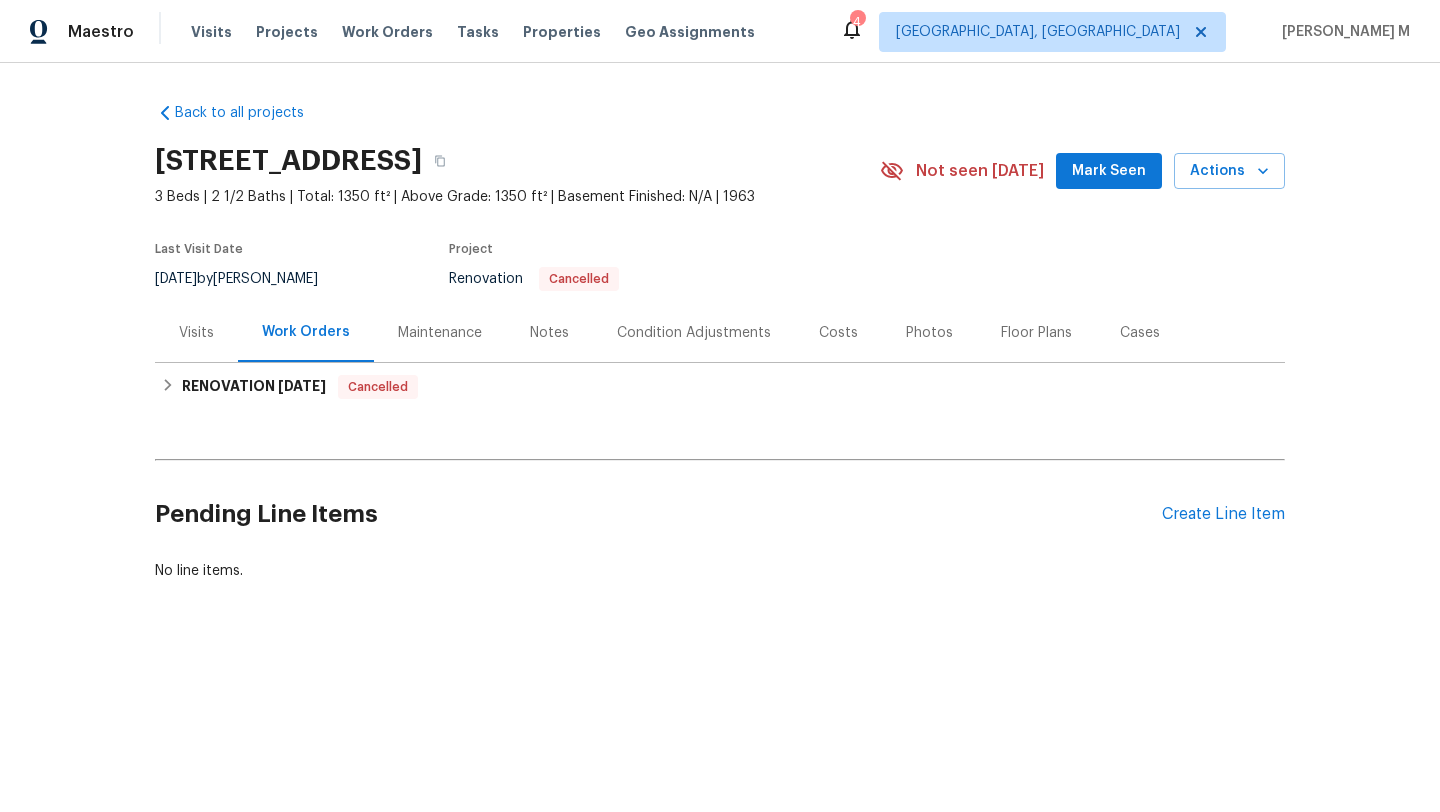 scroll, scrollTop: 0, scrollLeft: 0, axis: both 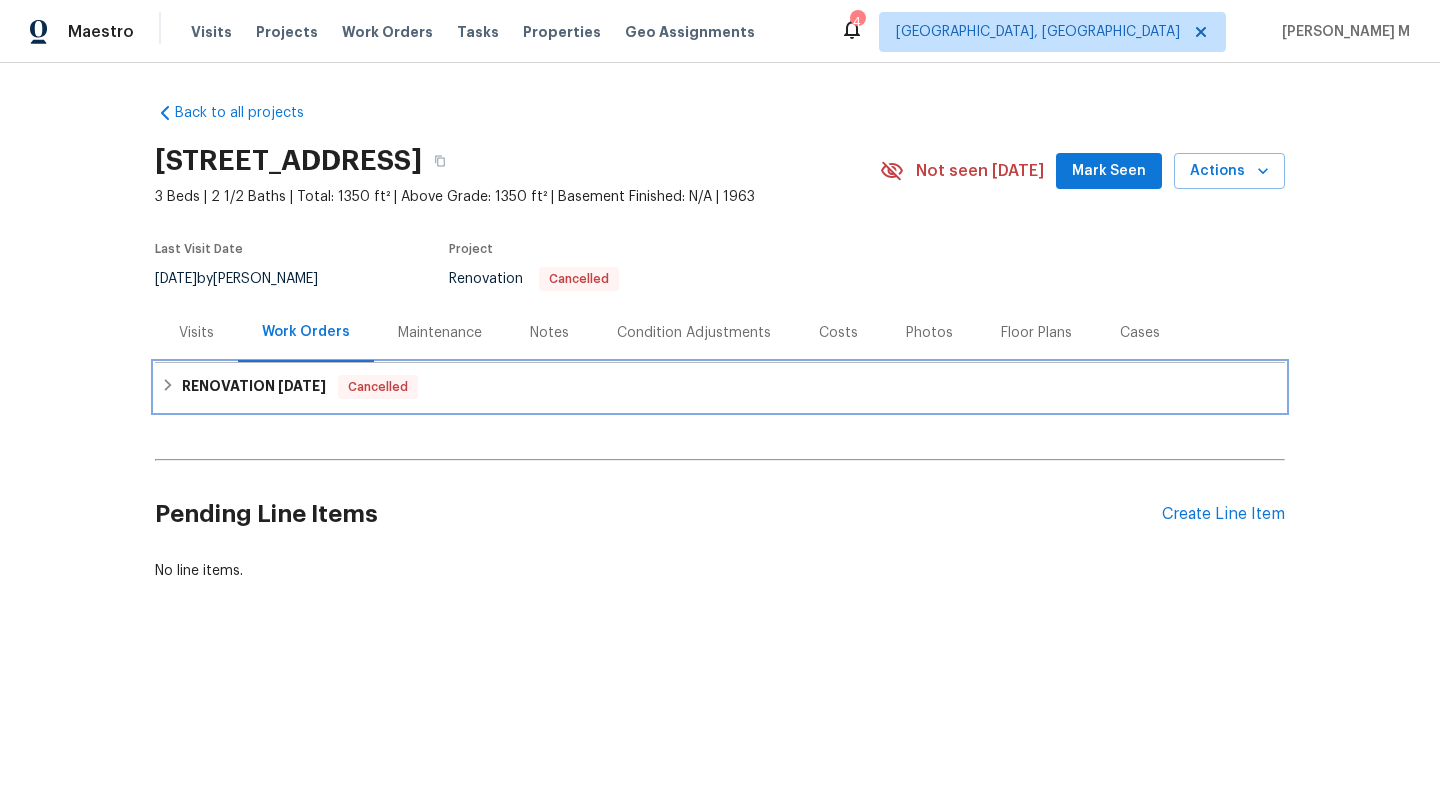 click on "[DATE]" at bounding box center [302, 386] 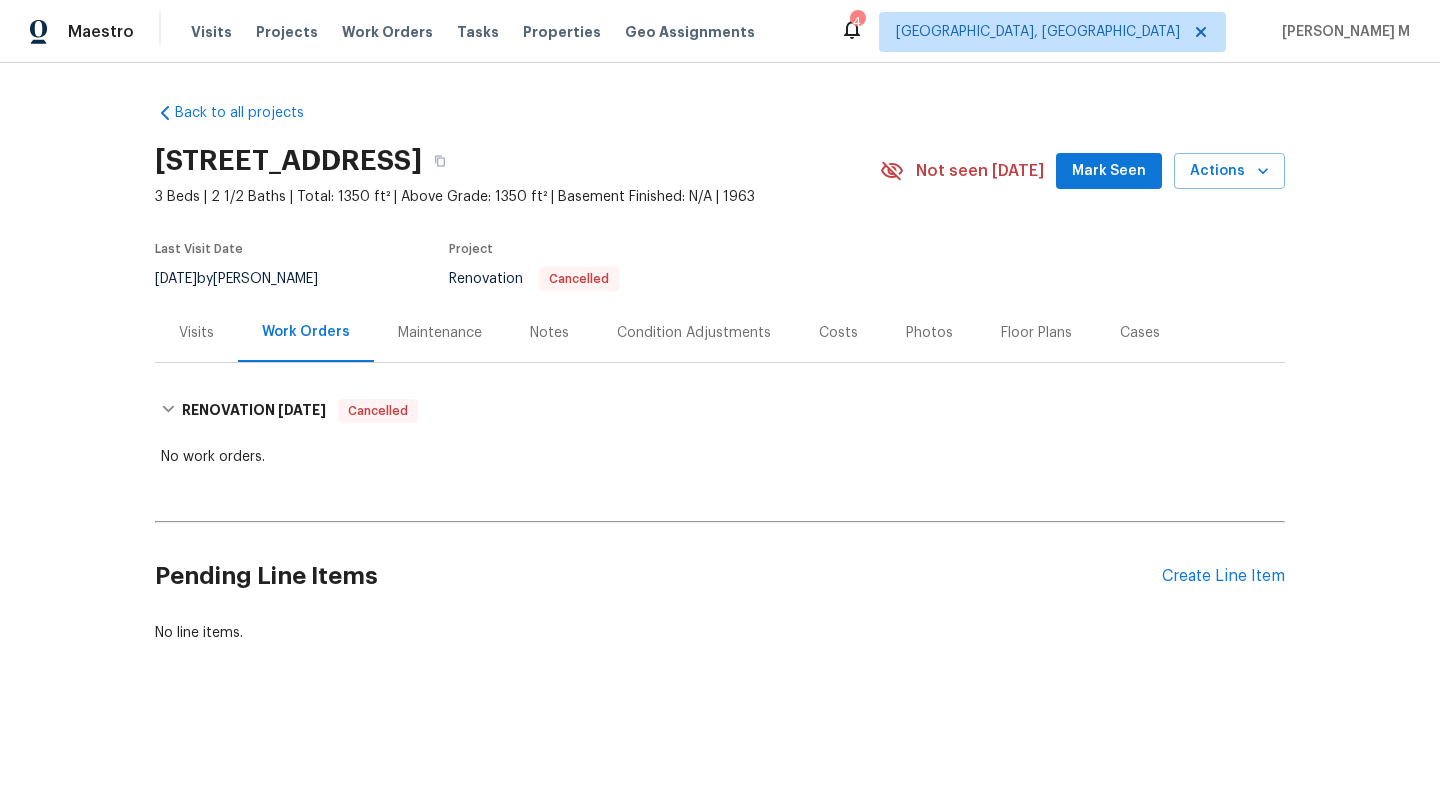 click on "Visits" at bounding box center [196, 332] 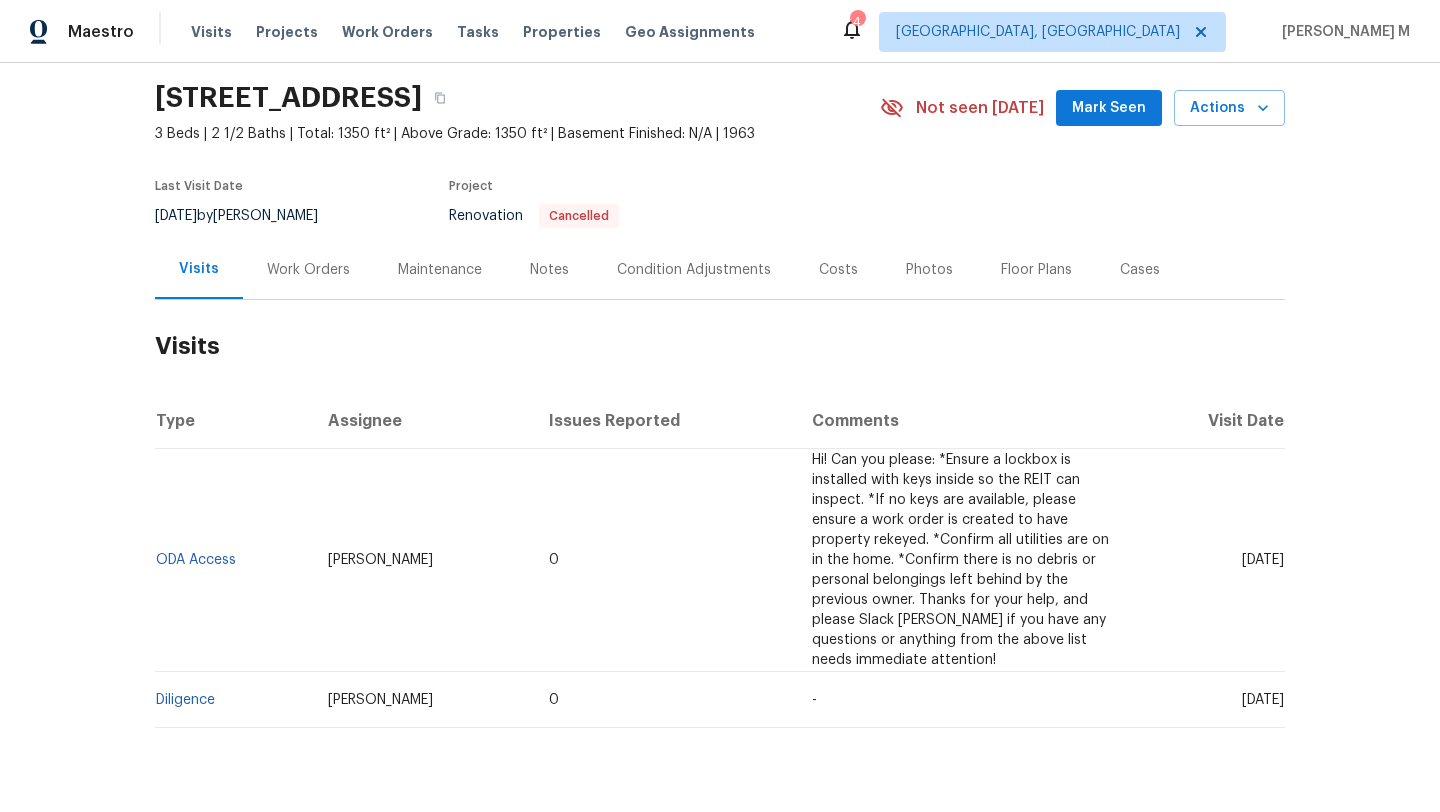 scroll, scrollTop: 130, scrollLeft: 0, axis: vertical 